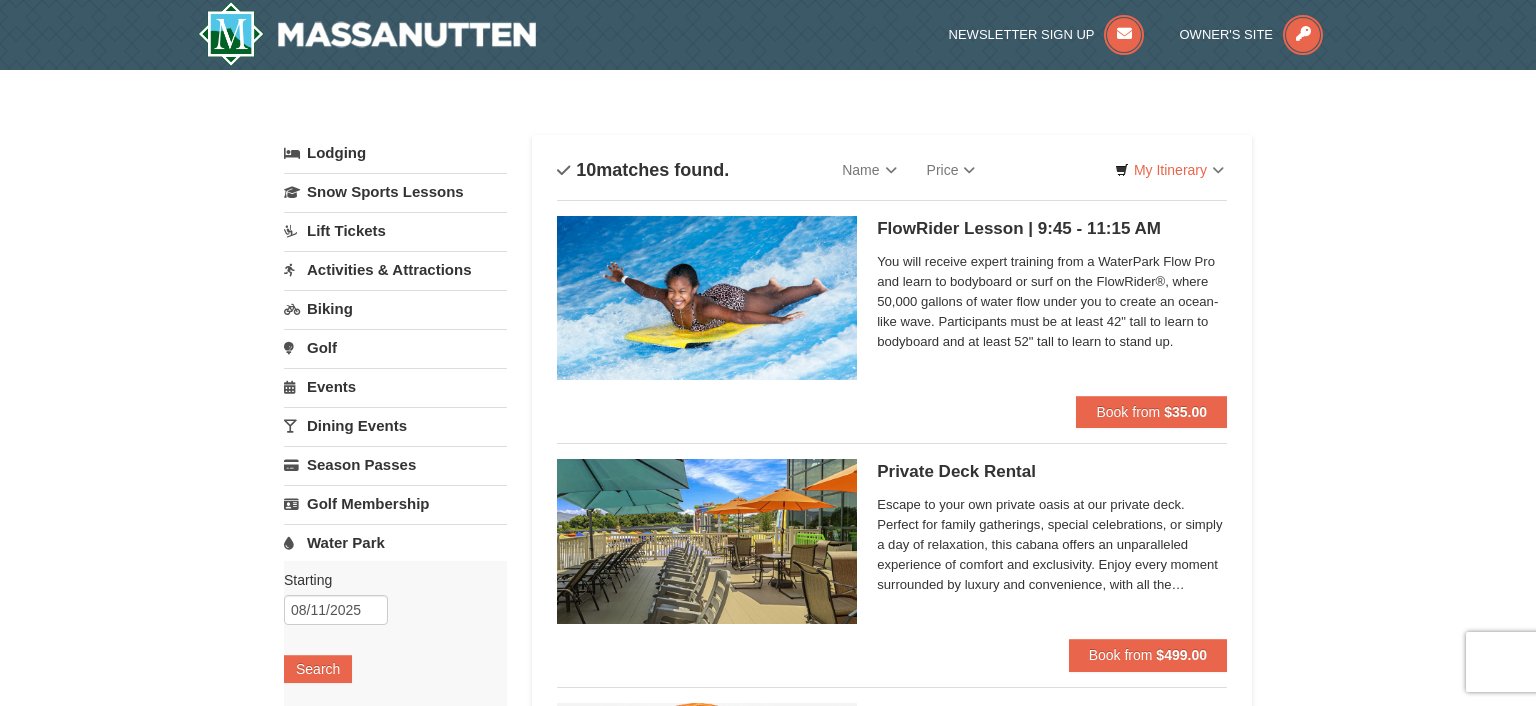 scroll, scrollTop: 0, scrollLeft: 0, axis: both 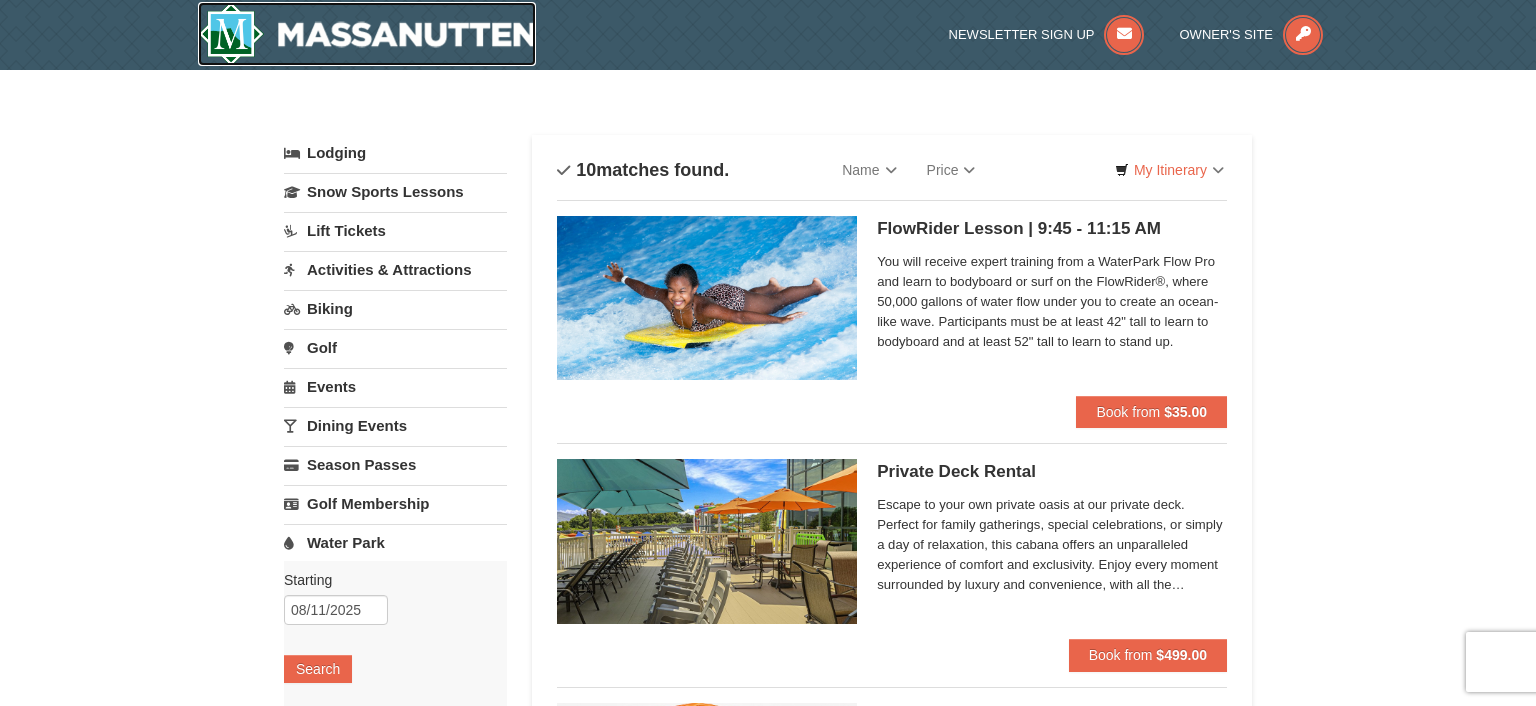 click at bounding box center (367, 34) 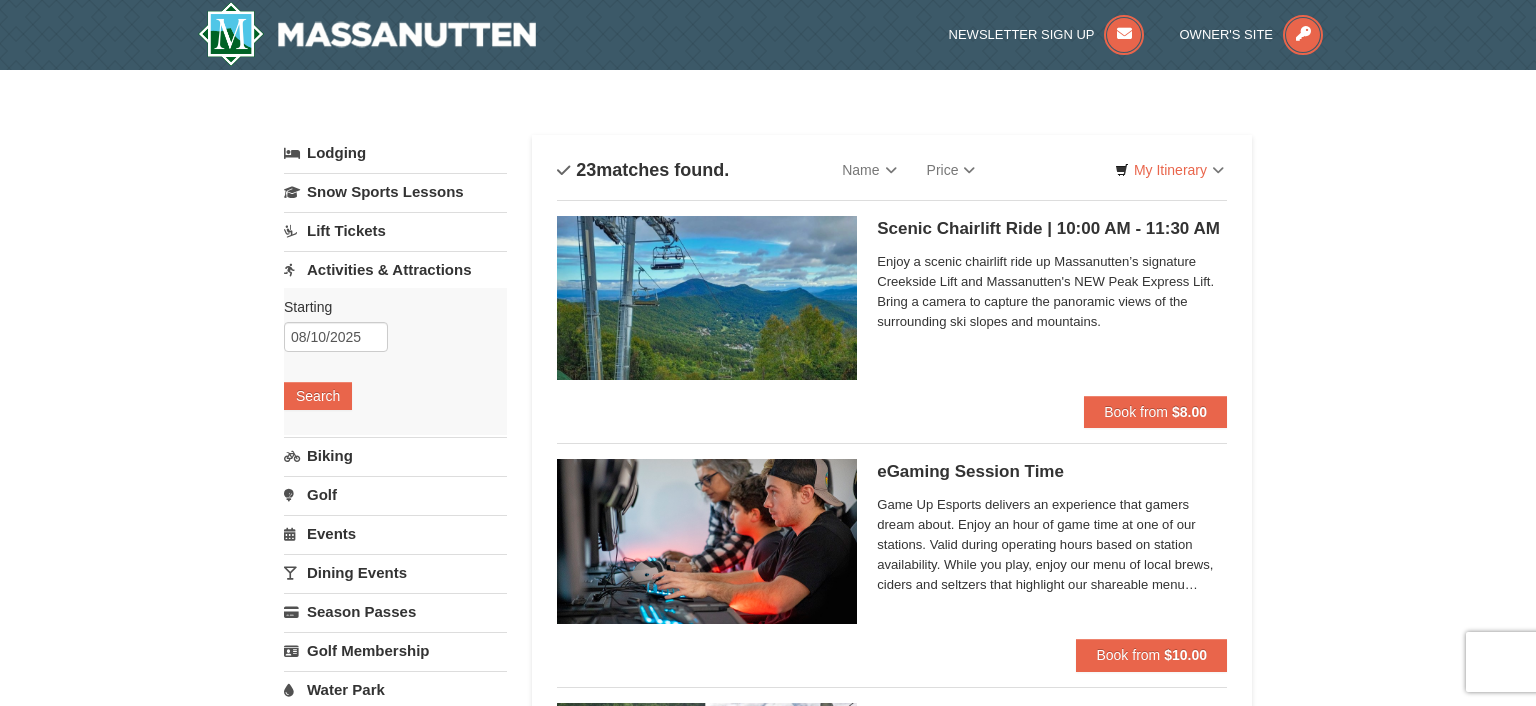 scroll, scrollTop: 0, scrollLeft: 0, axis: both 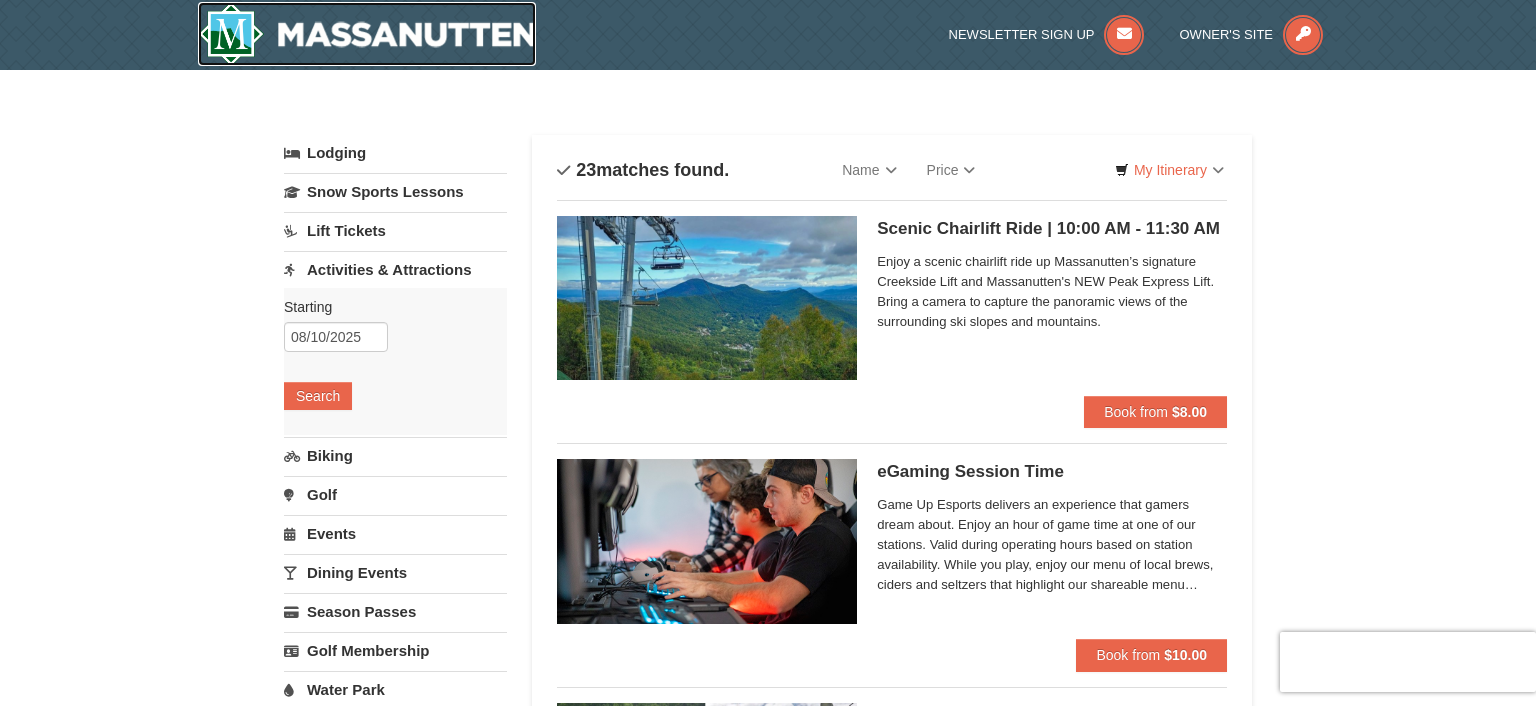 click at bounding box center (367, 34) 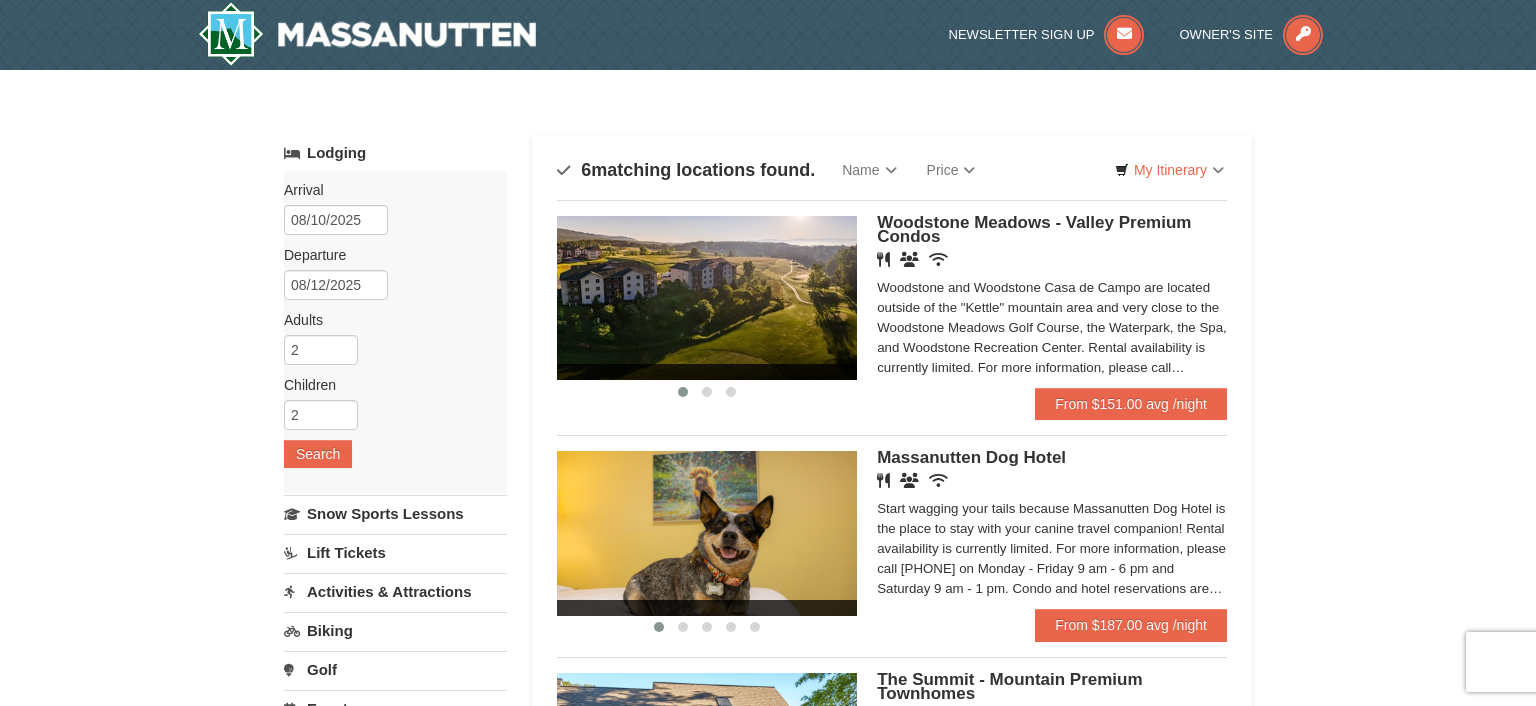 scroll, scrollTop: 0, scrollLeft: 0, axis: both 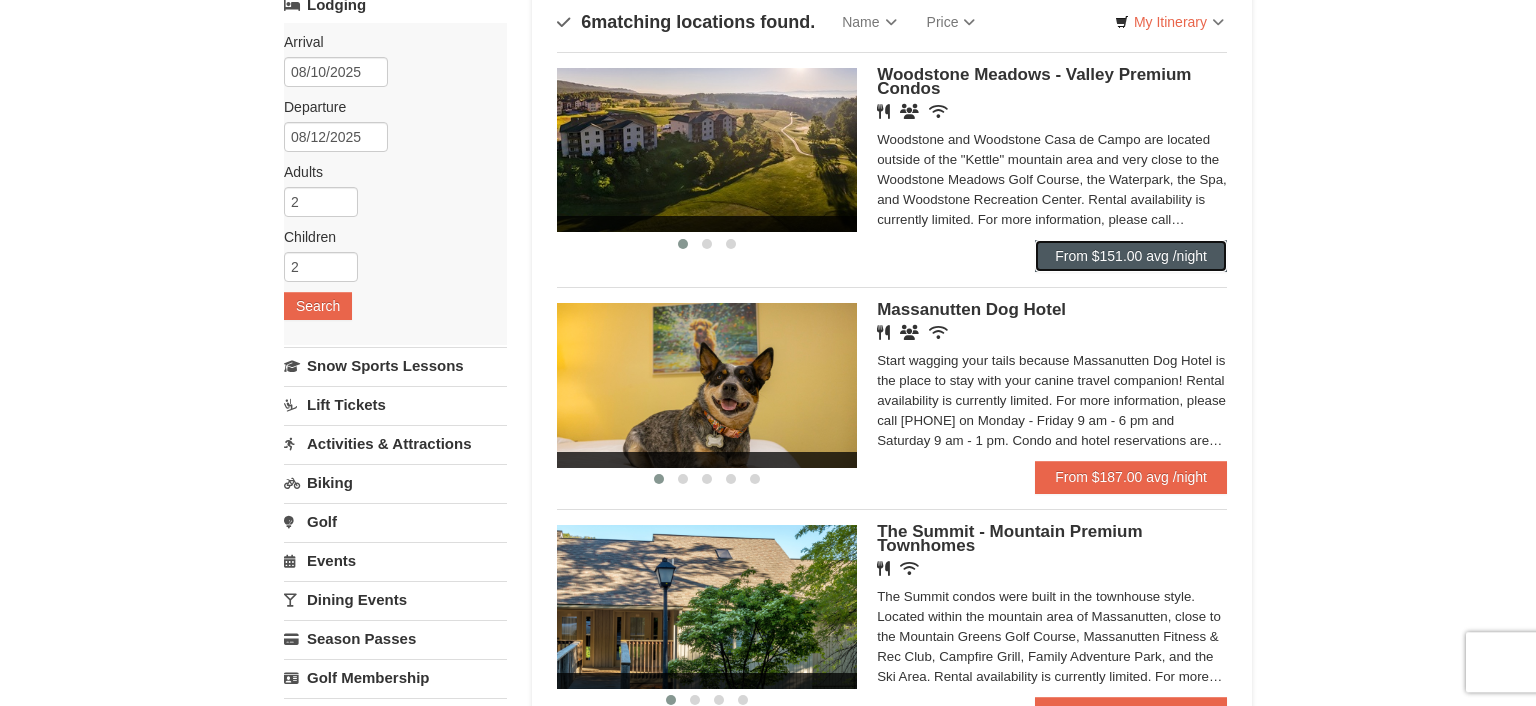 click on "From $151.00 avg /night" at bounding box center [1131, 256] 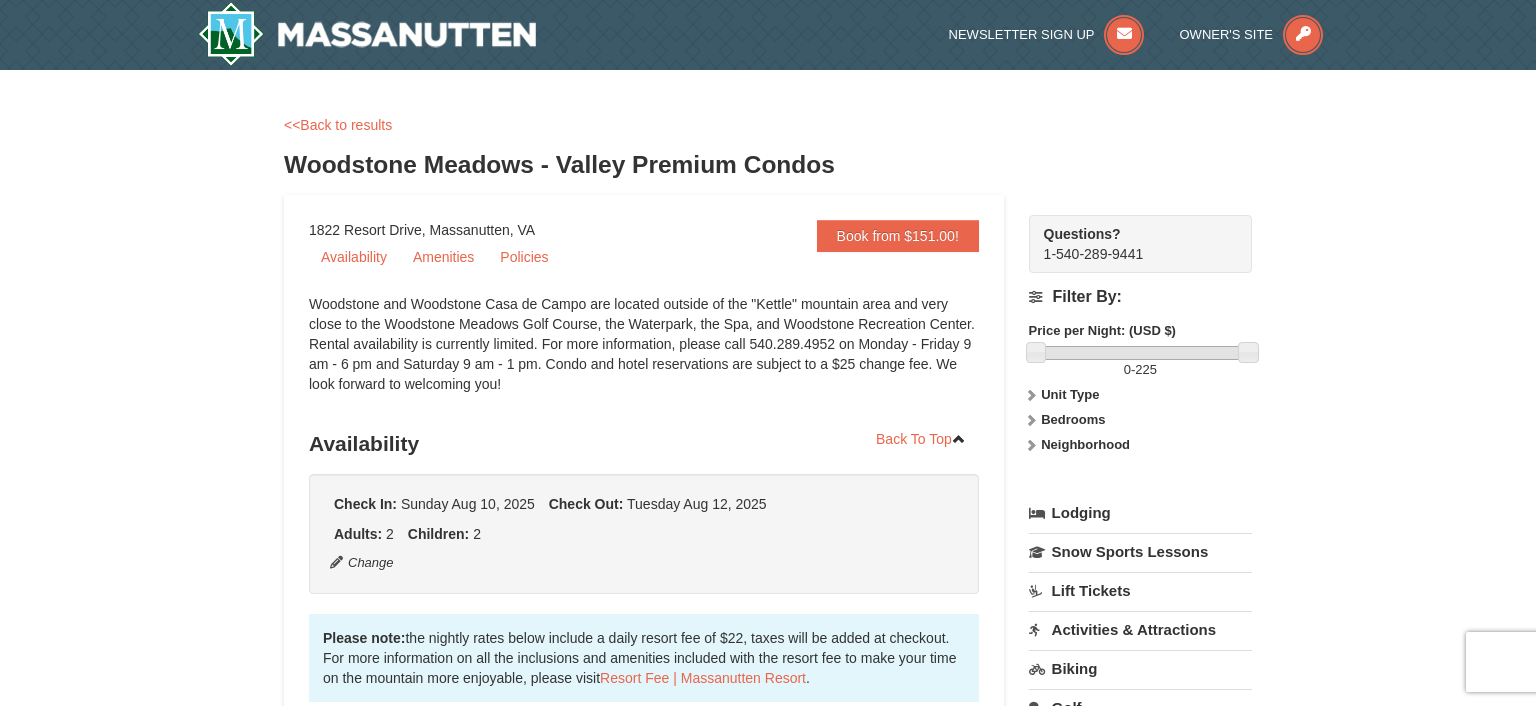 scroll, scrollTop: 0, scrollLeft: 0, axis: both 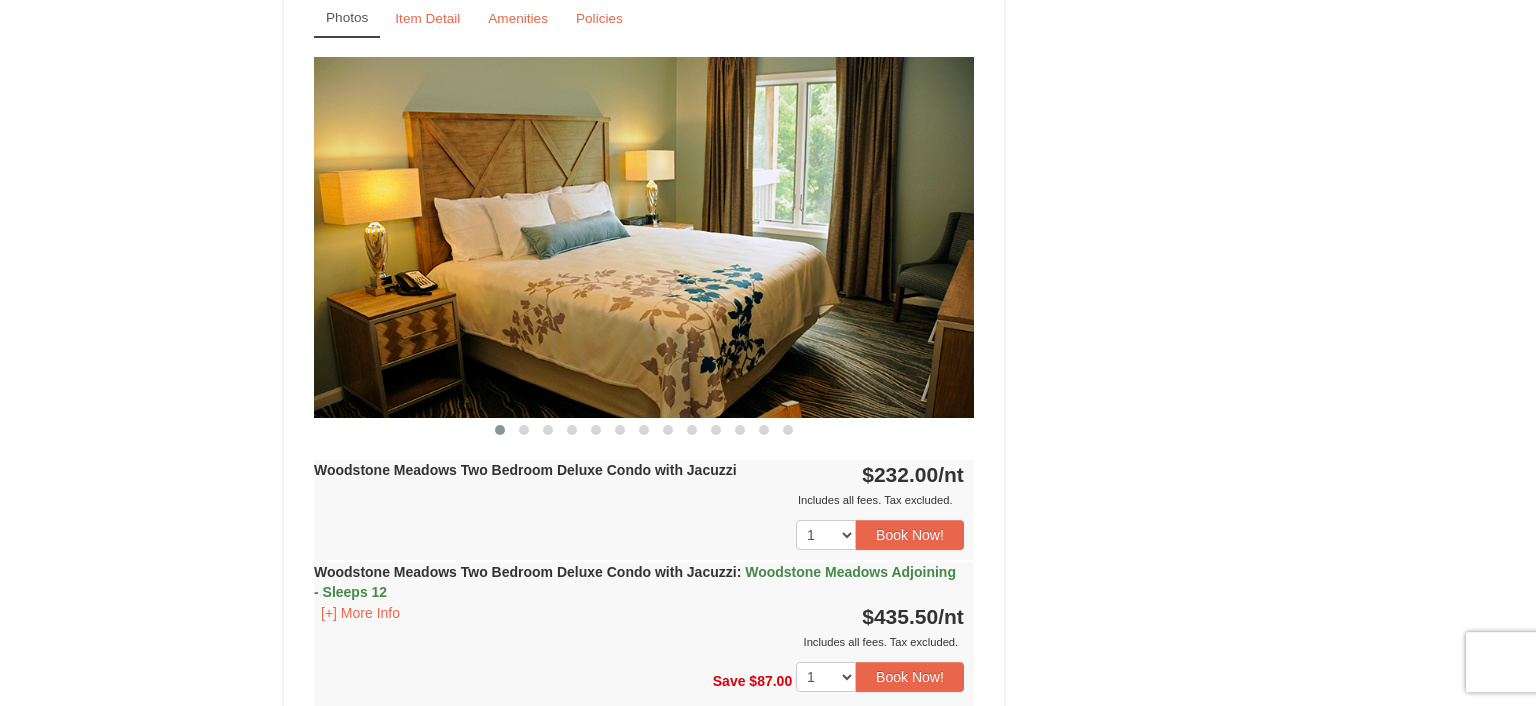 click at bounding box center [644, 237] 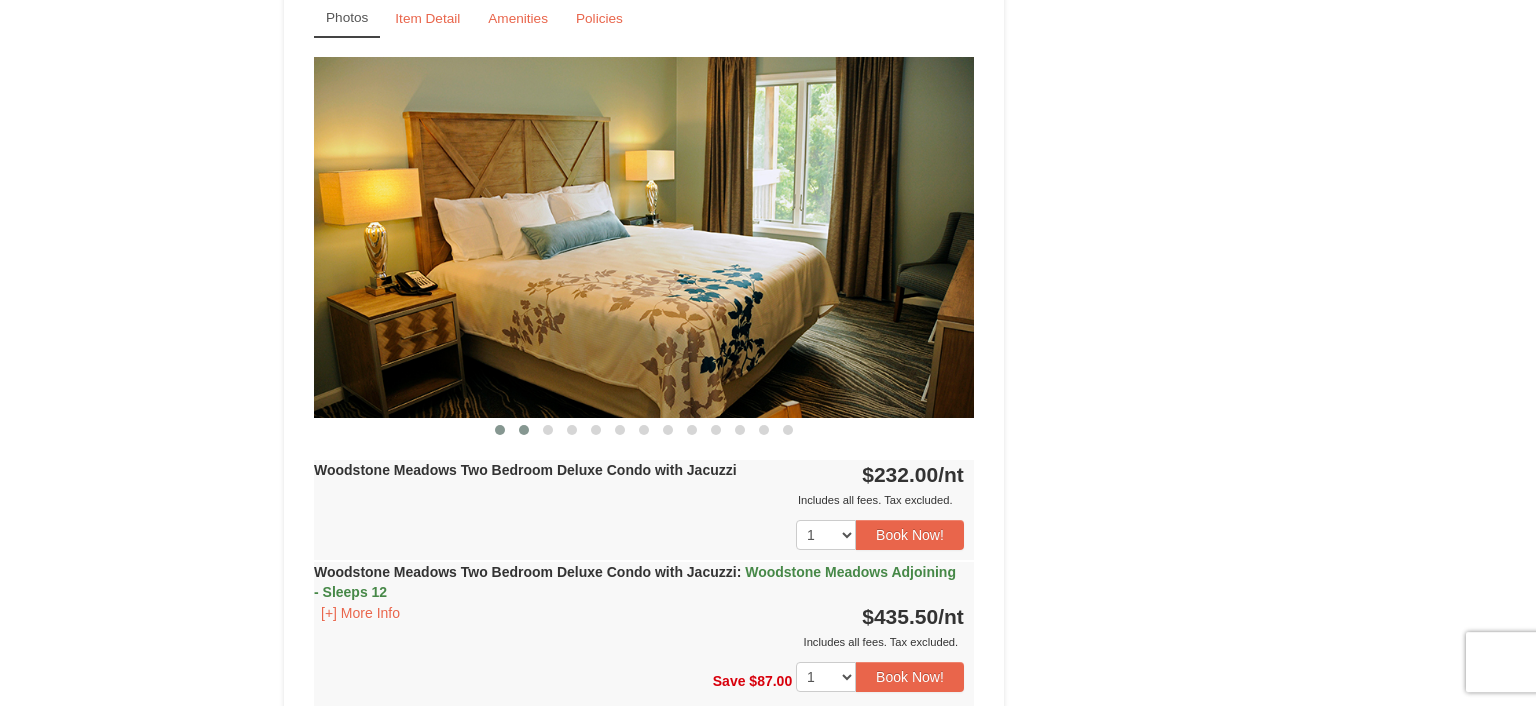 click at bounding box center [524, 430] 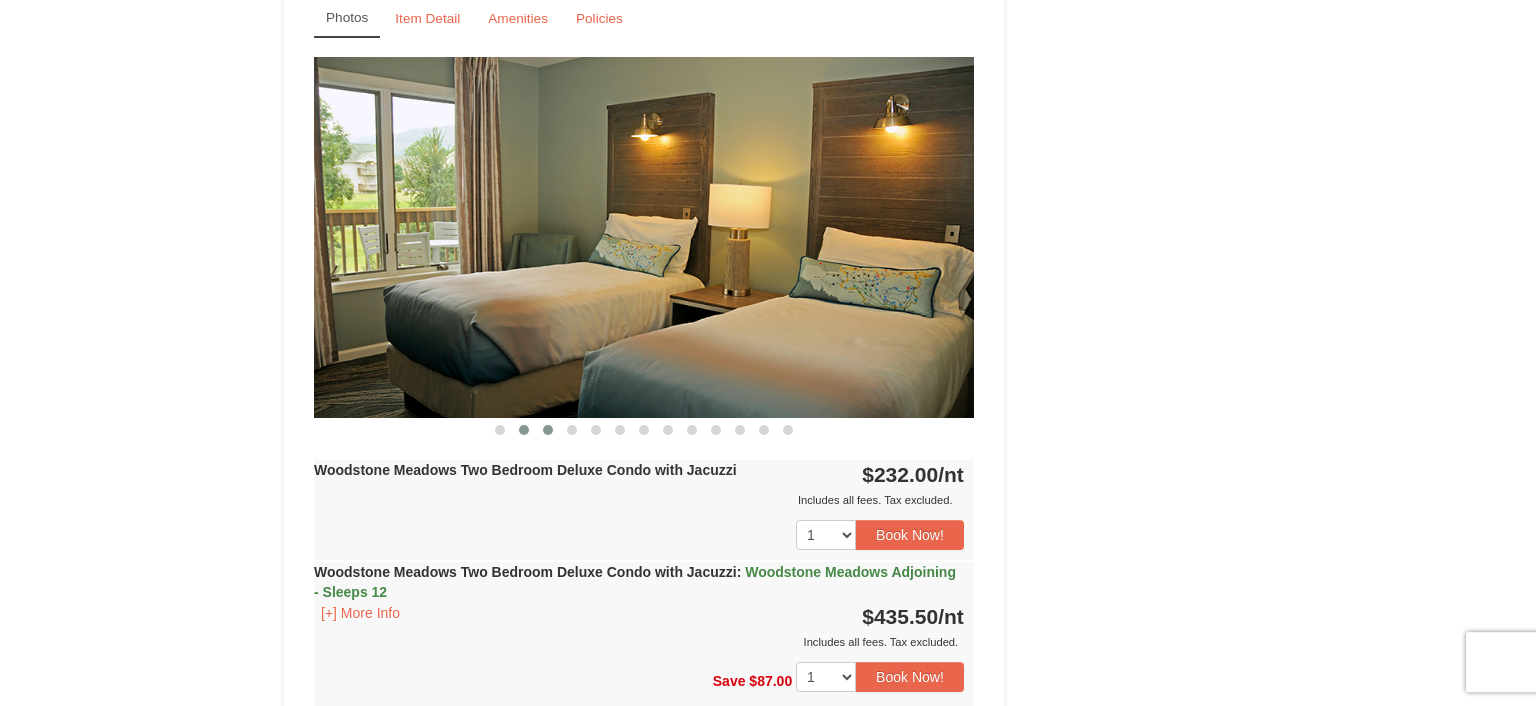 click at bounding box center (548, 430) 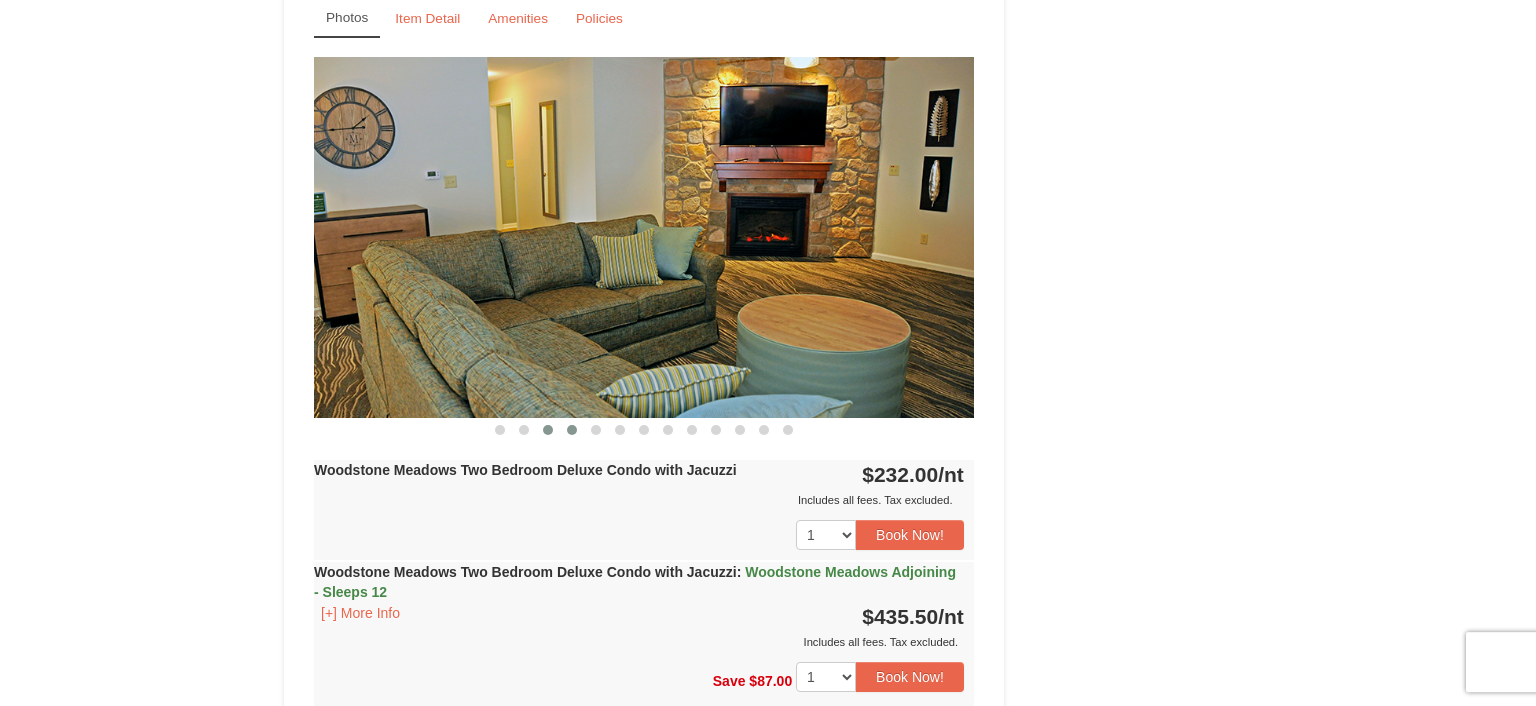 click at bounding box center (572, 430) 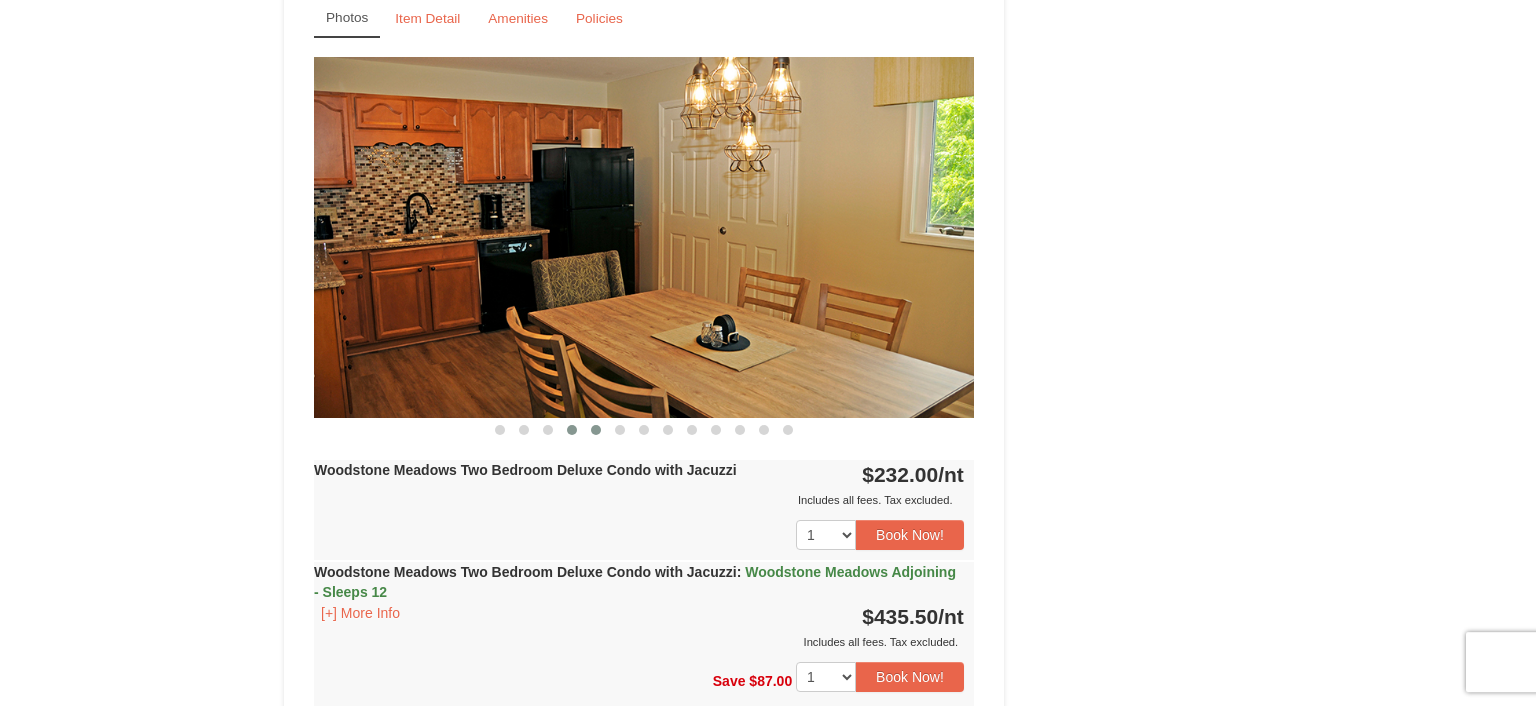 click at bounding box center [596, 430] 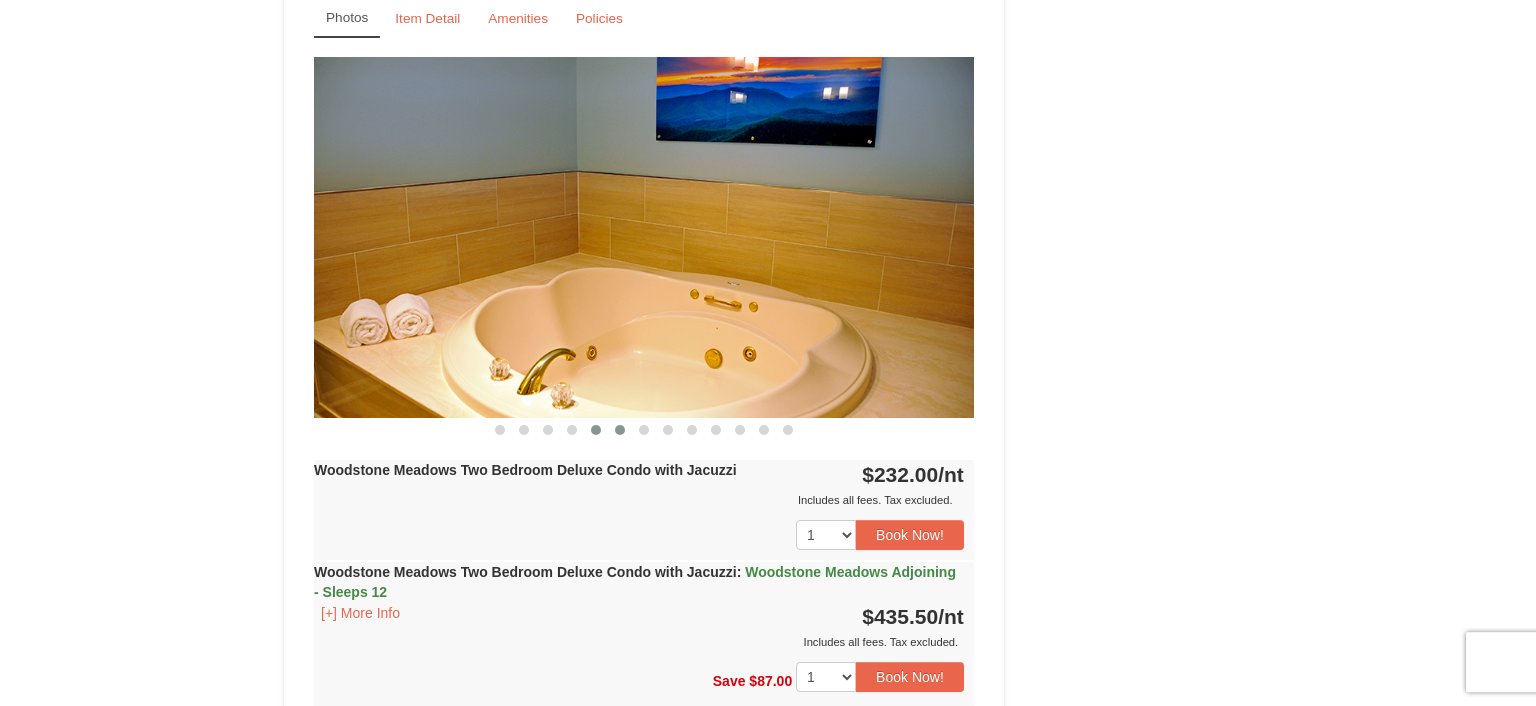click at bounding box center (620, 430) 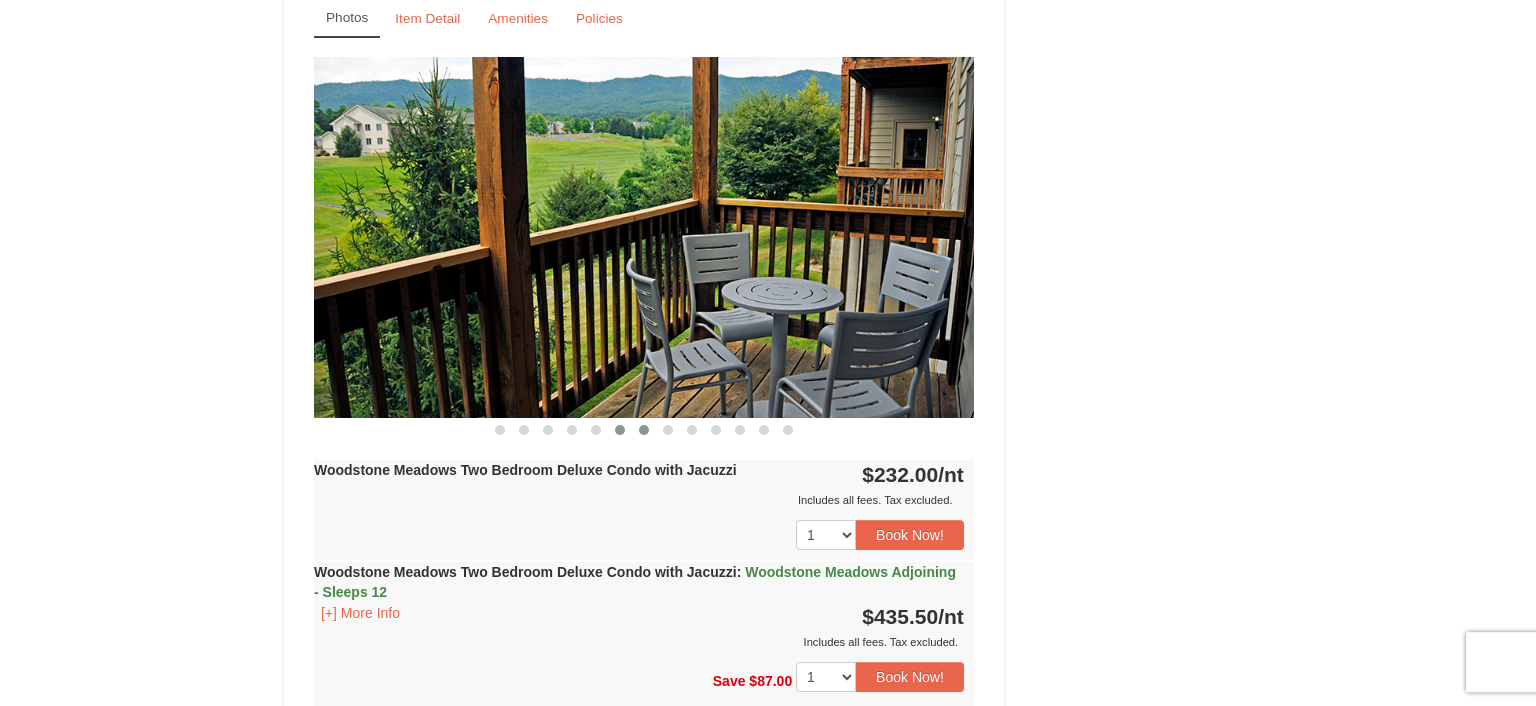 click at bounding box center [644, 430] 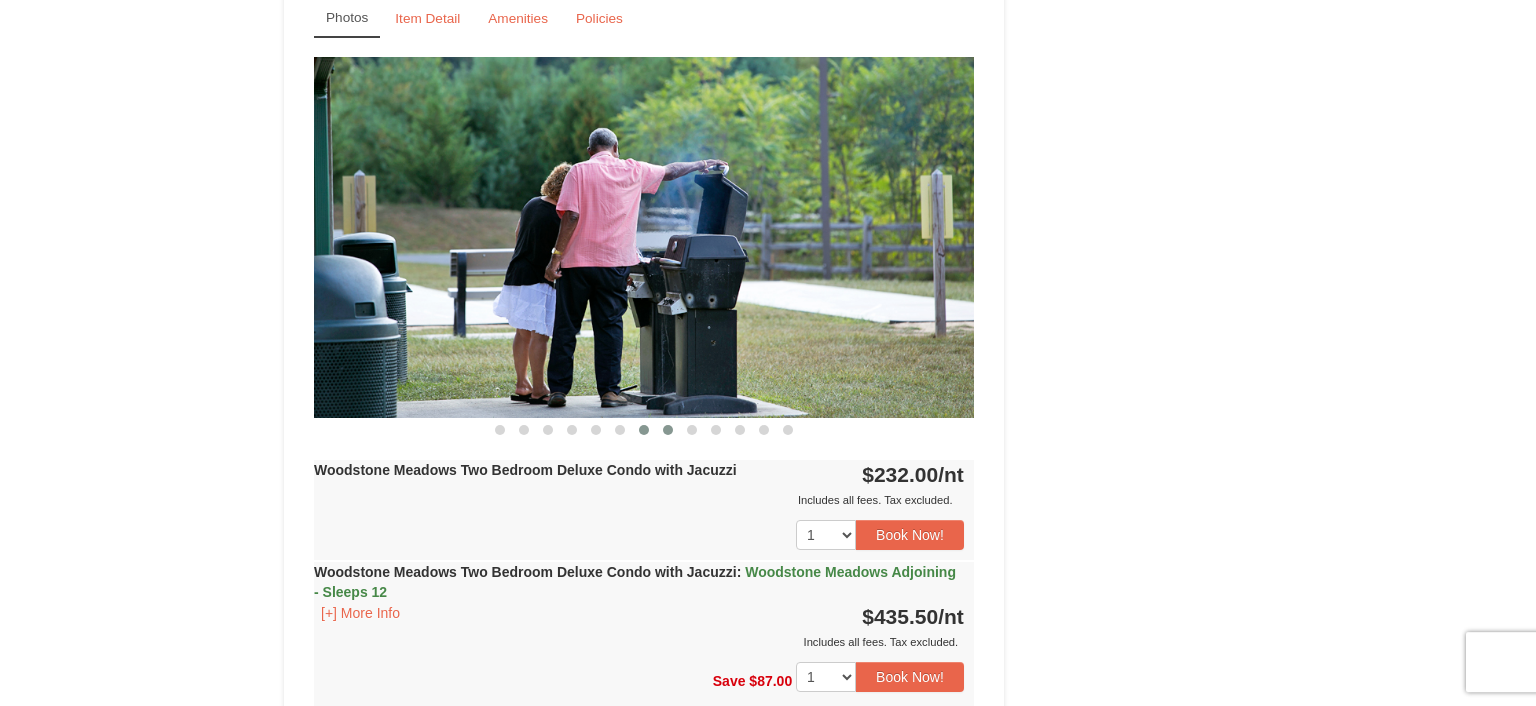 click at bounding box center [668, 430] 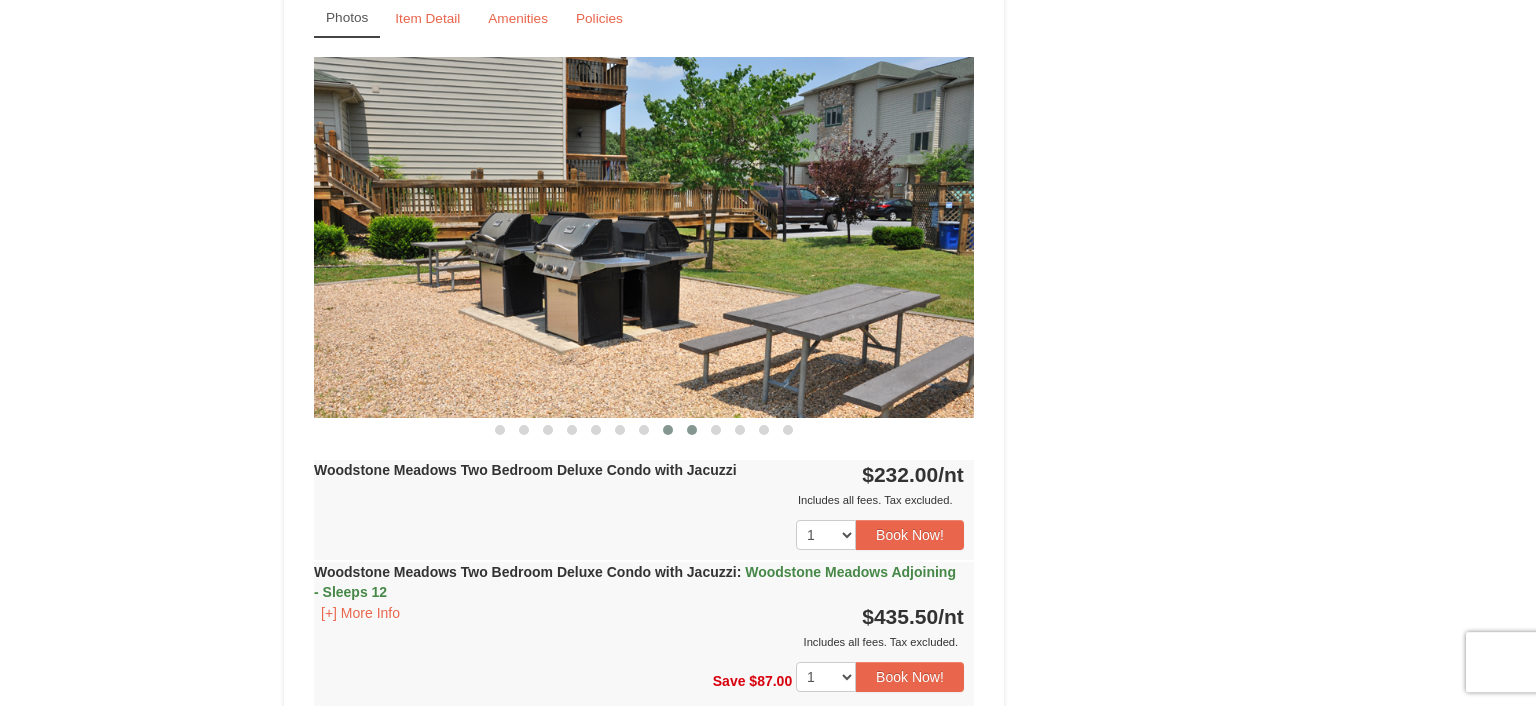 click at bounding box center (692, 430) 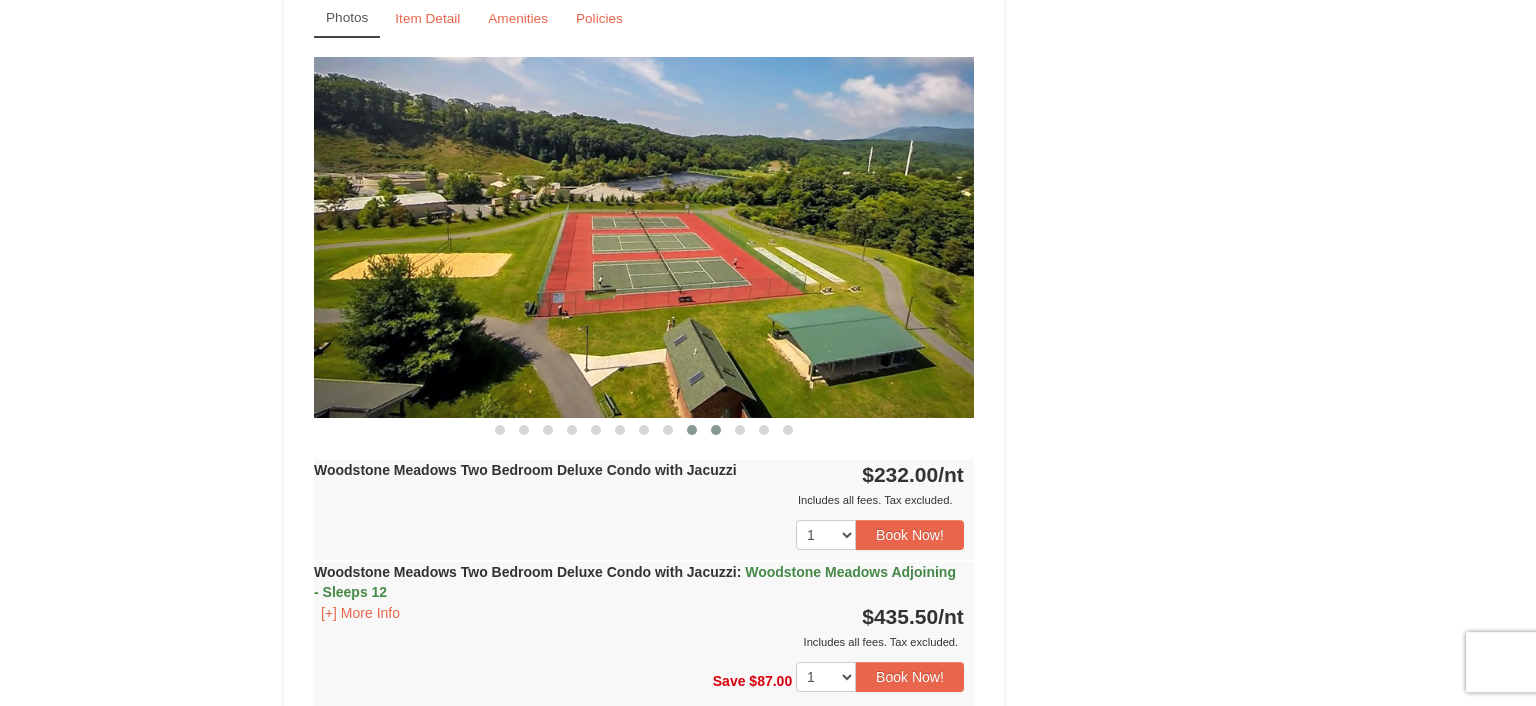 click at bounding box center [716, 430] 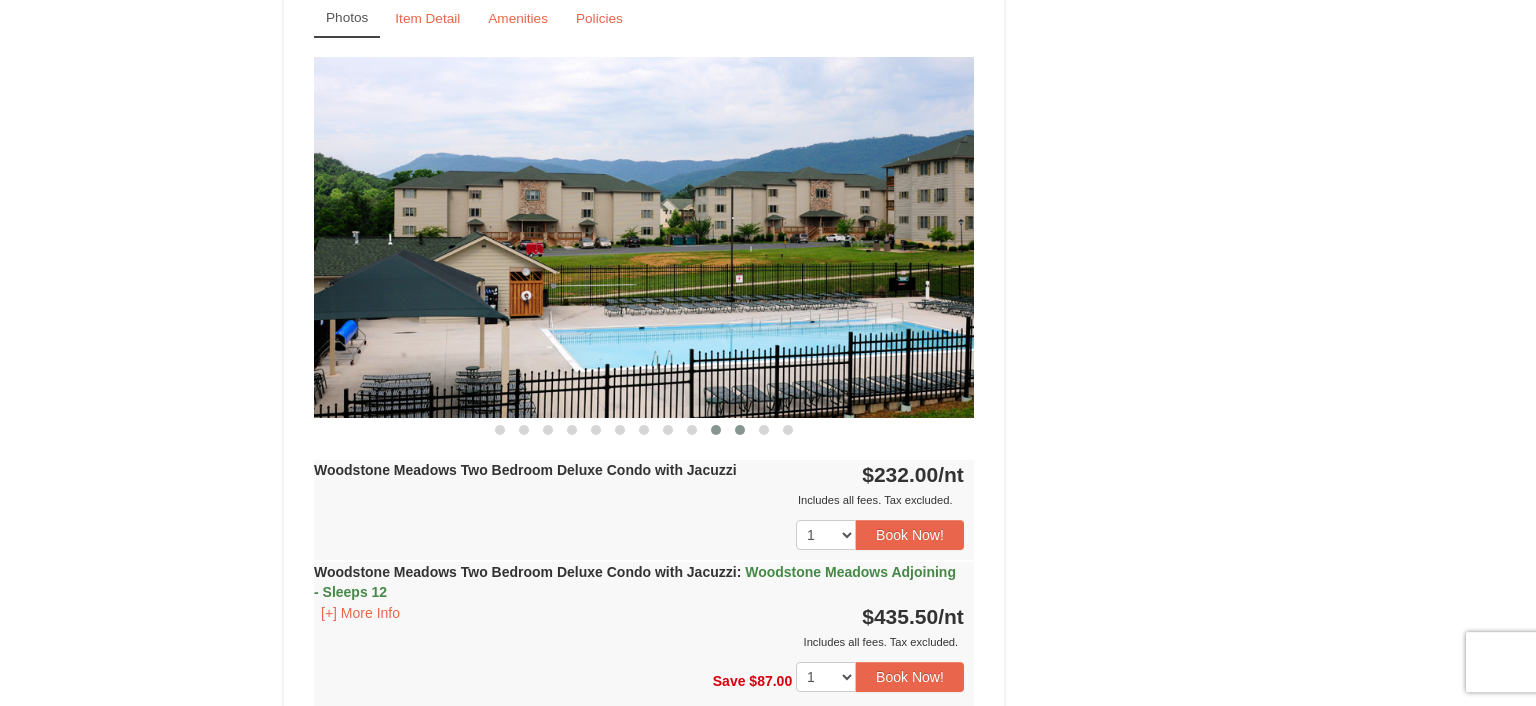 click at bounding box center [740, 430] 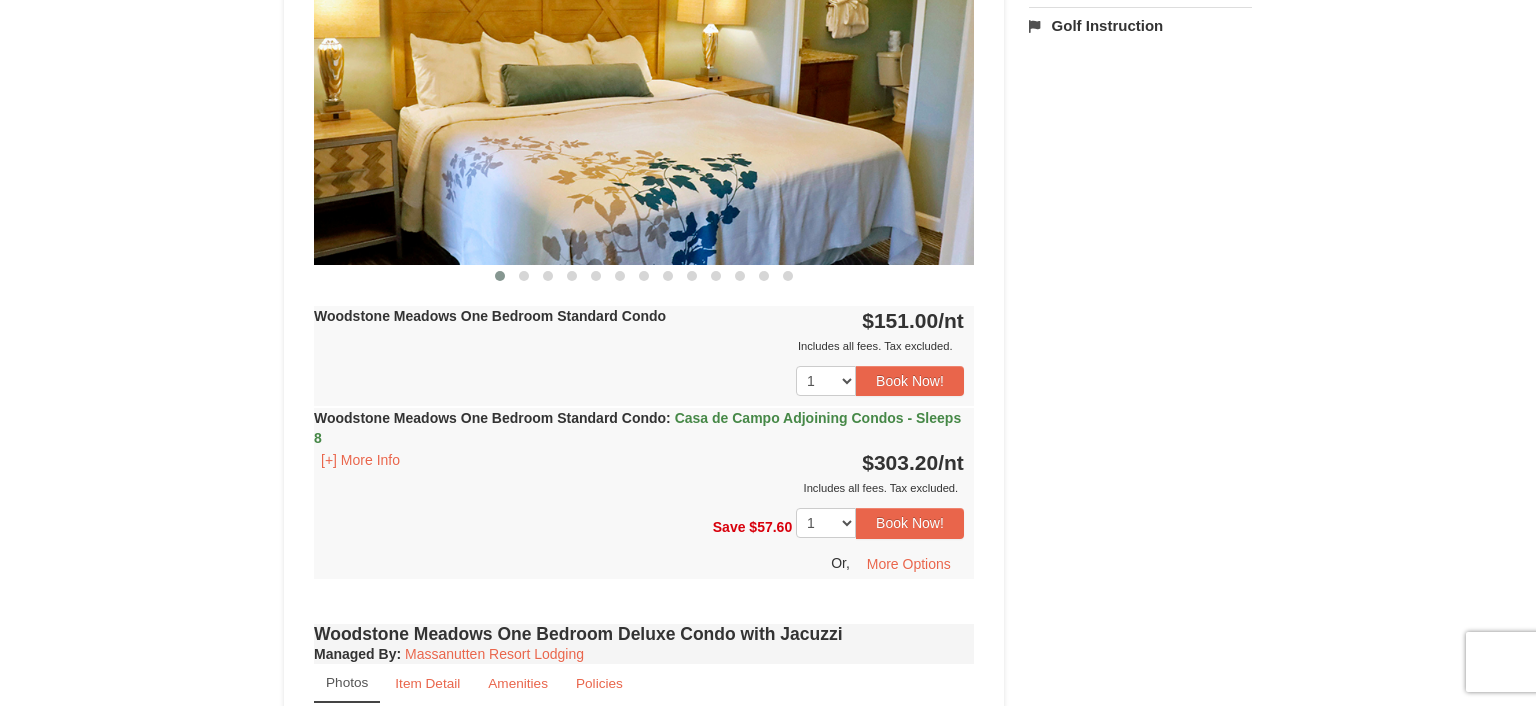 scroll, scrollTop: 802, scrollLeft: 0, axis: vertical 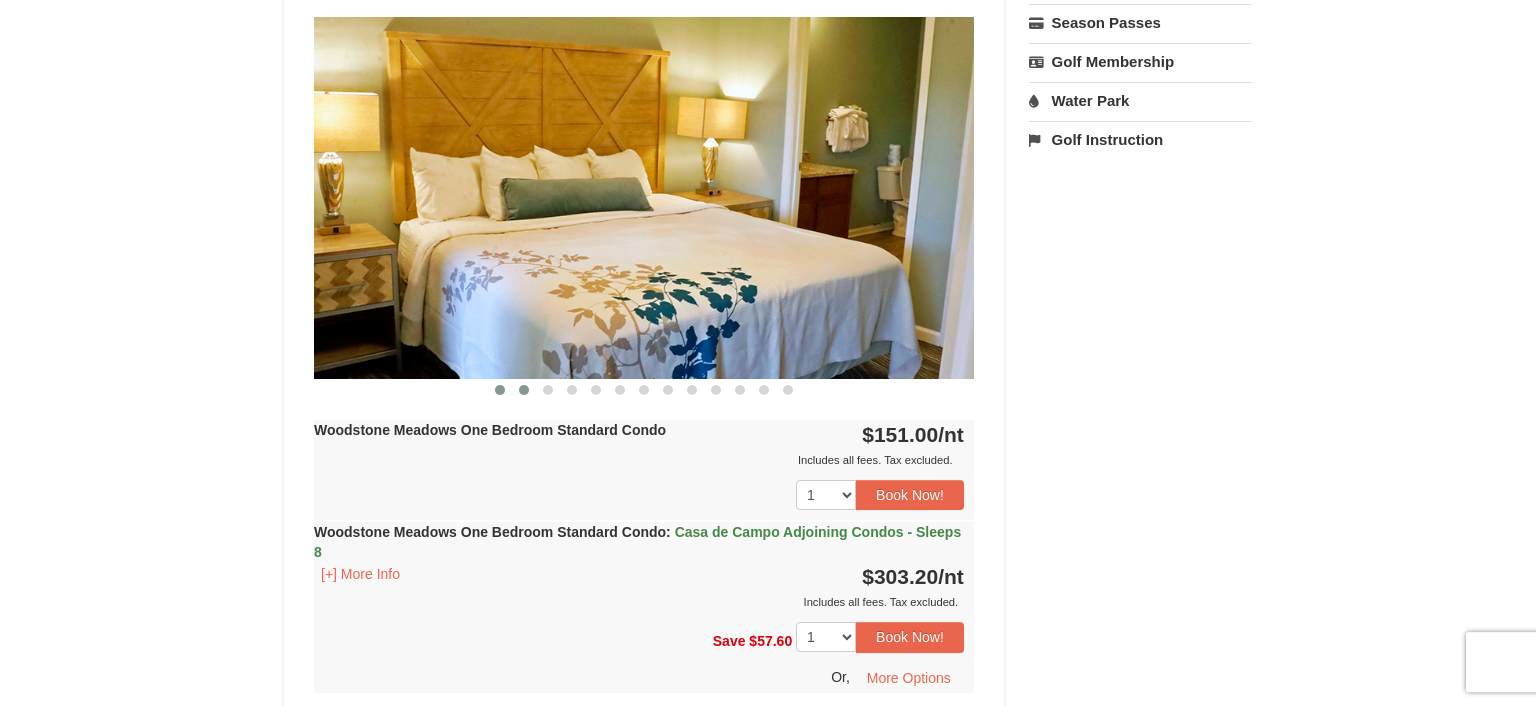 click at bounding box center [524, 390] 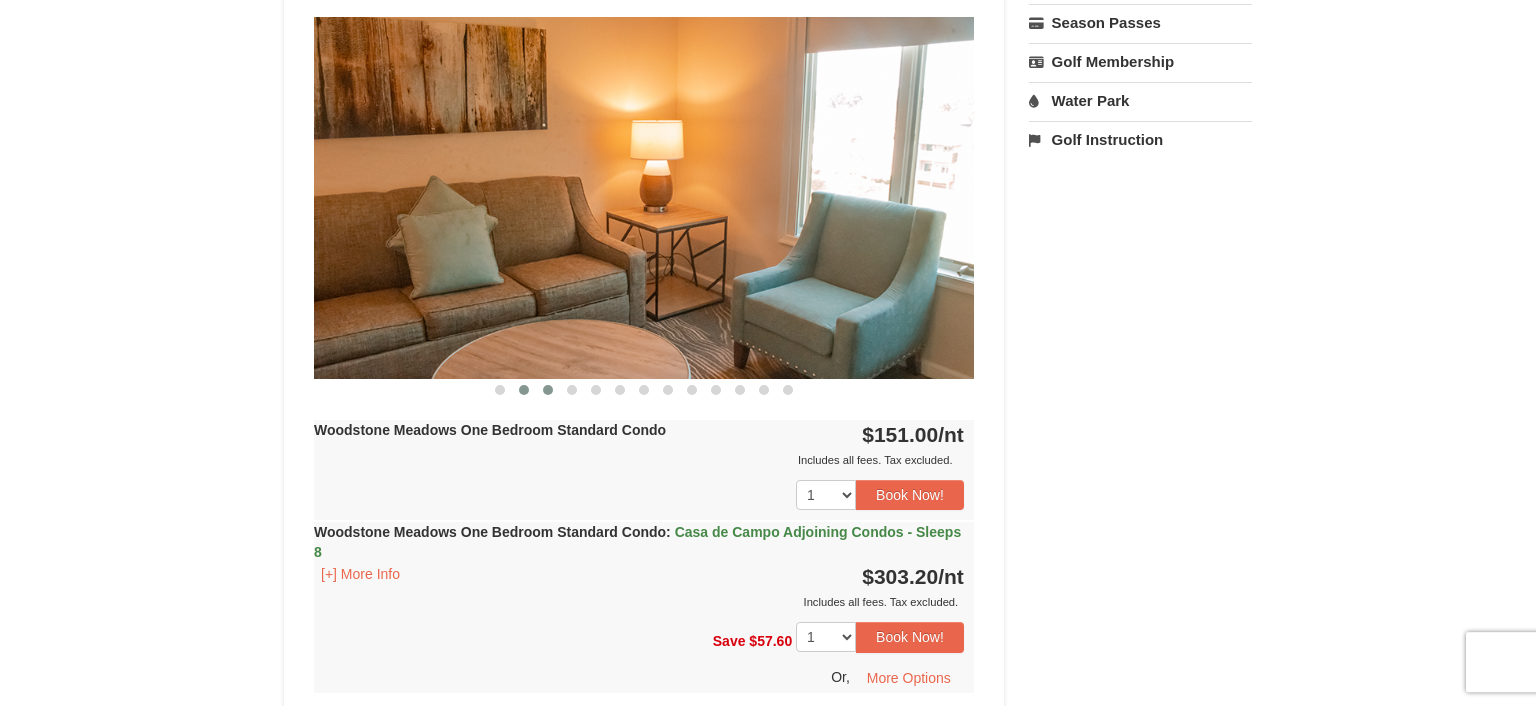 click at bounding box center (548, 390) 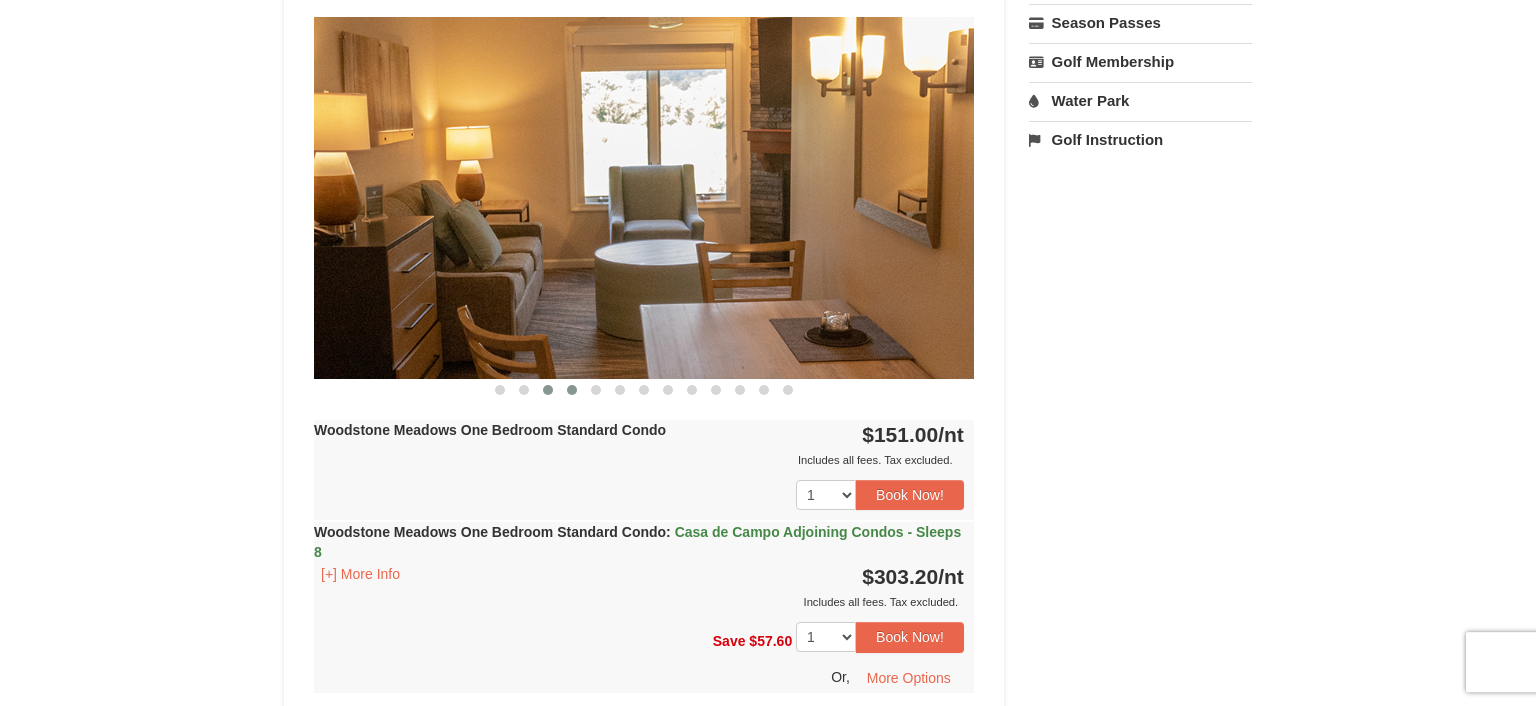 click at bounding box center (572, 390) 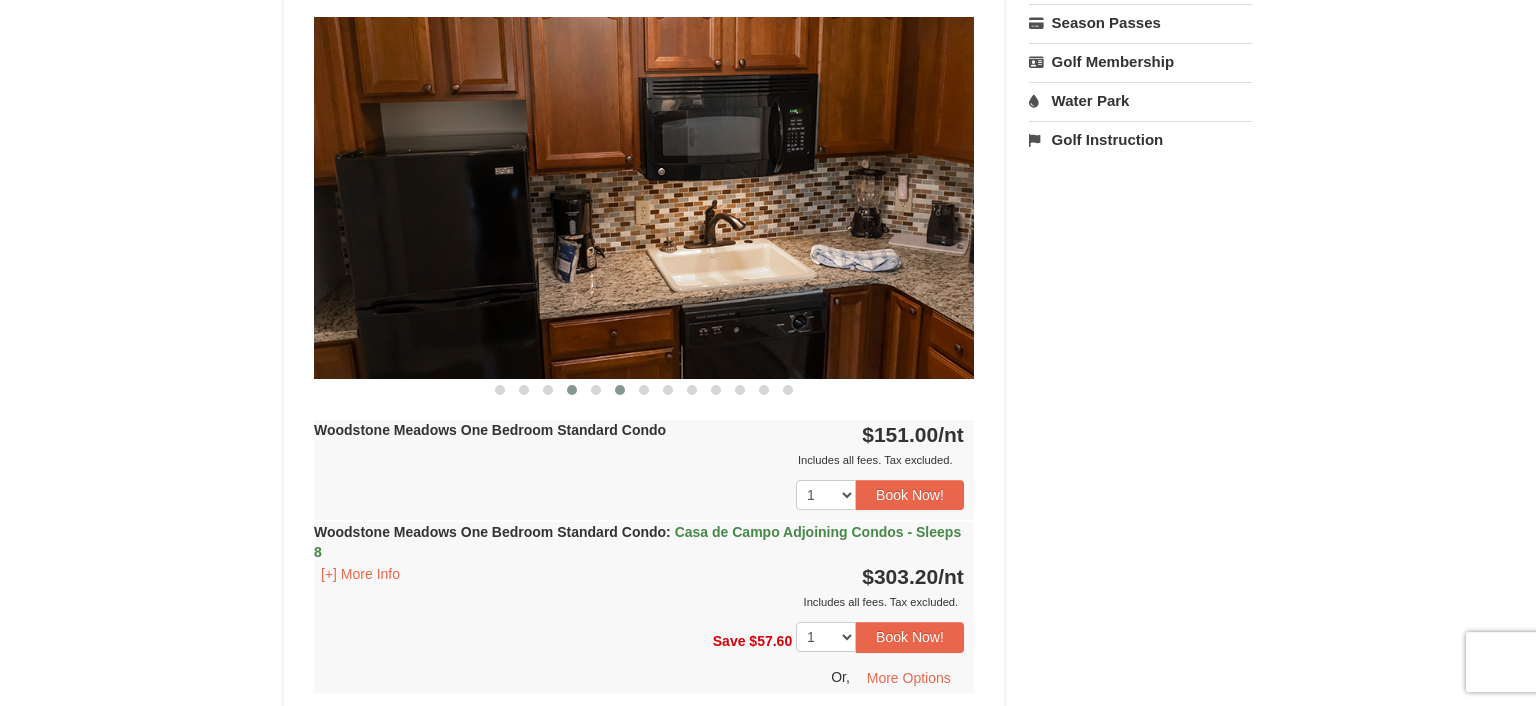 click at bounding box center (620, 390) 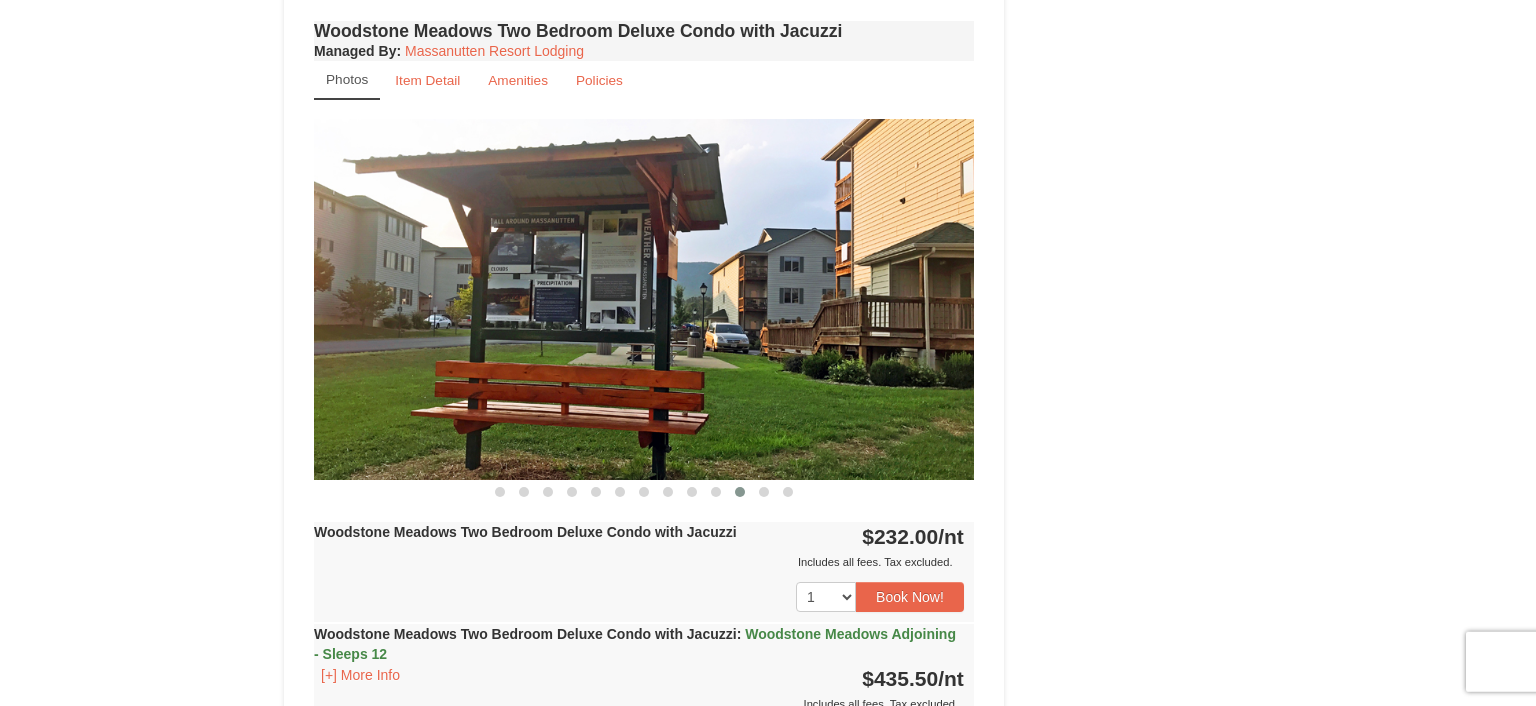 scroll, scrollTop: 2322, scrollLeft: 0, axis: vertical 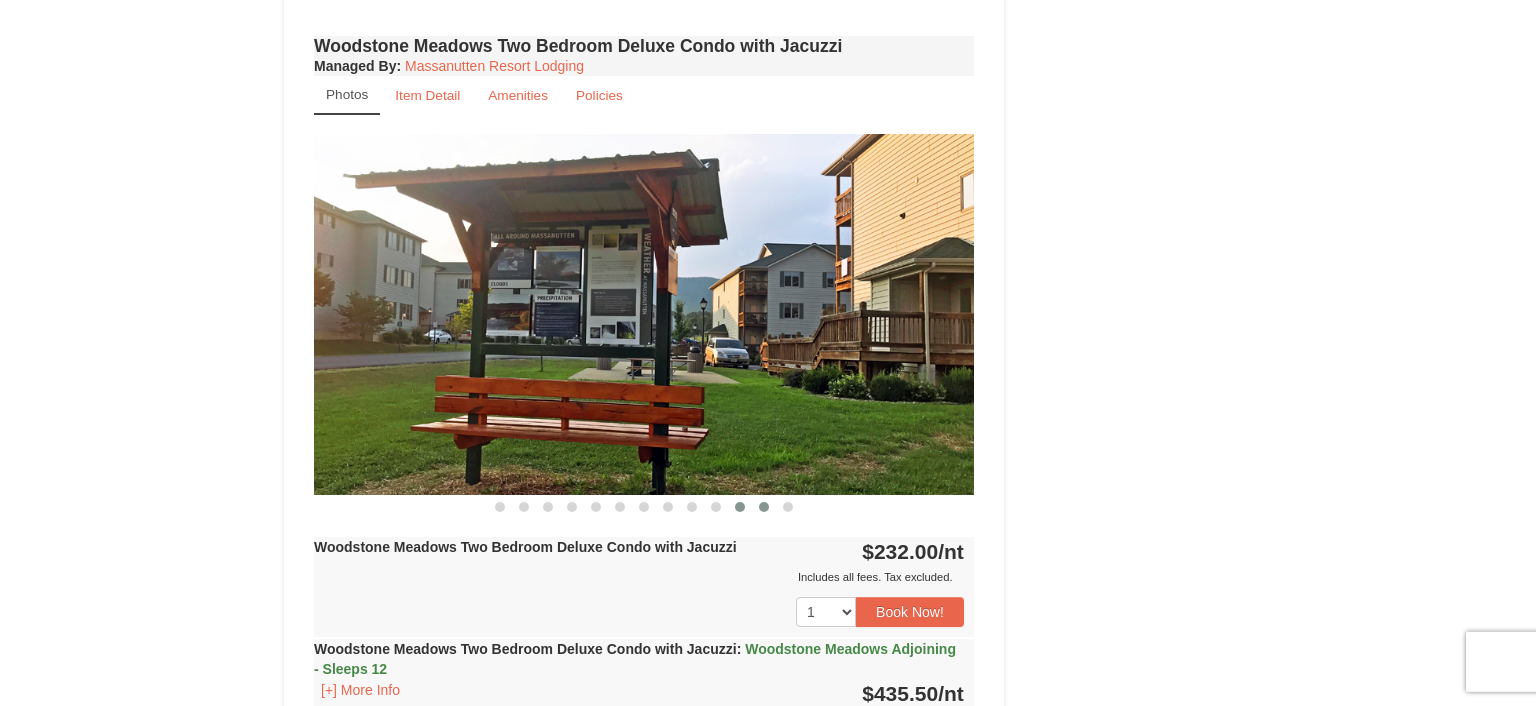 click at bounding box center (764, 507) 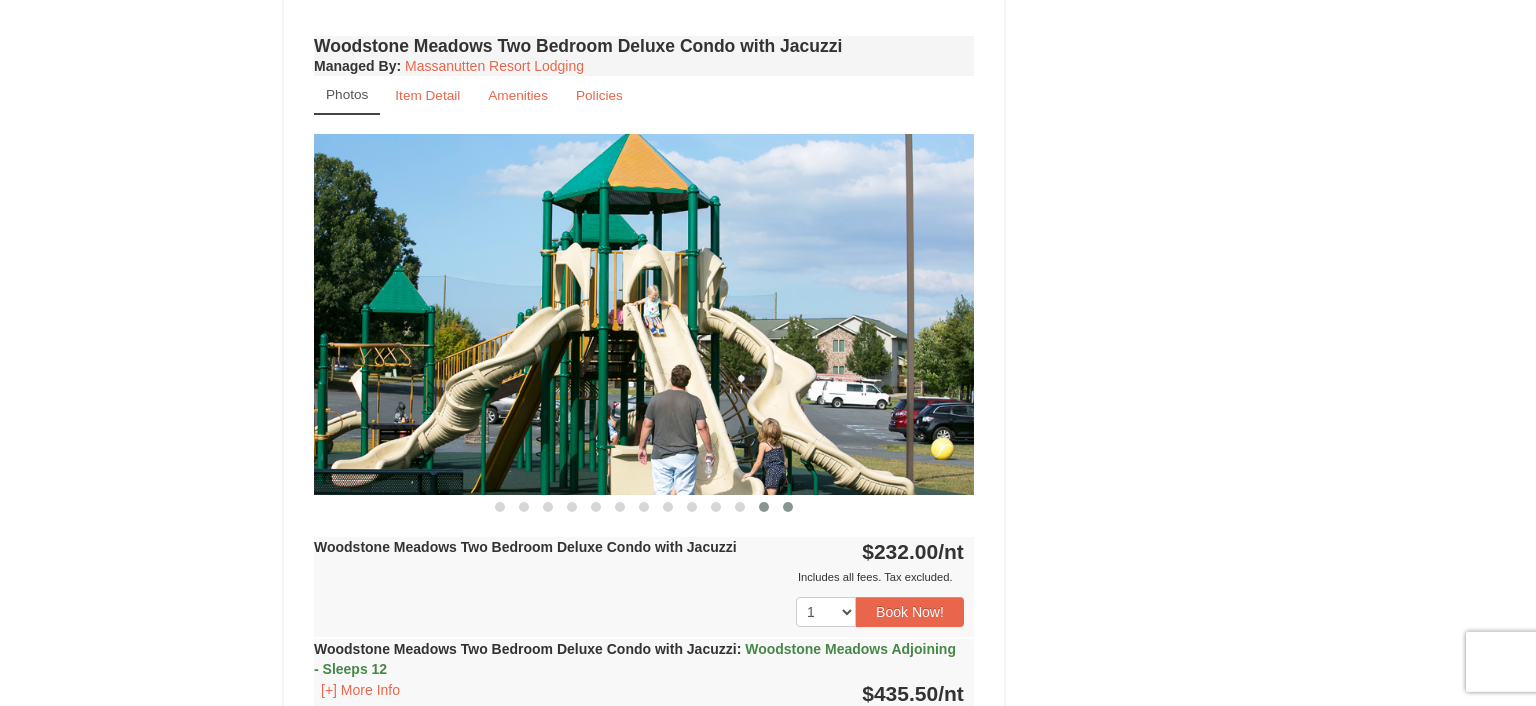 click at bounding box center [788, 507] 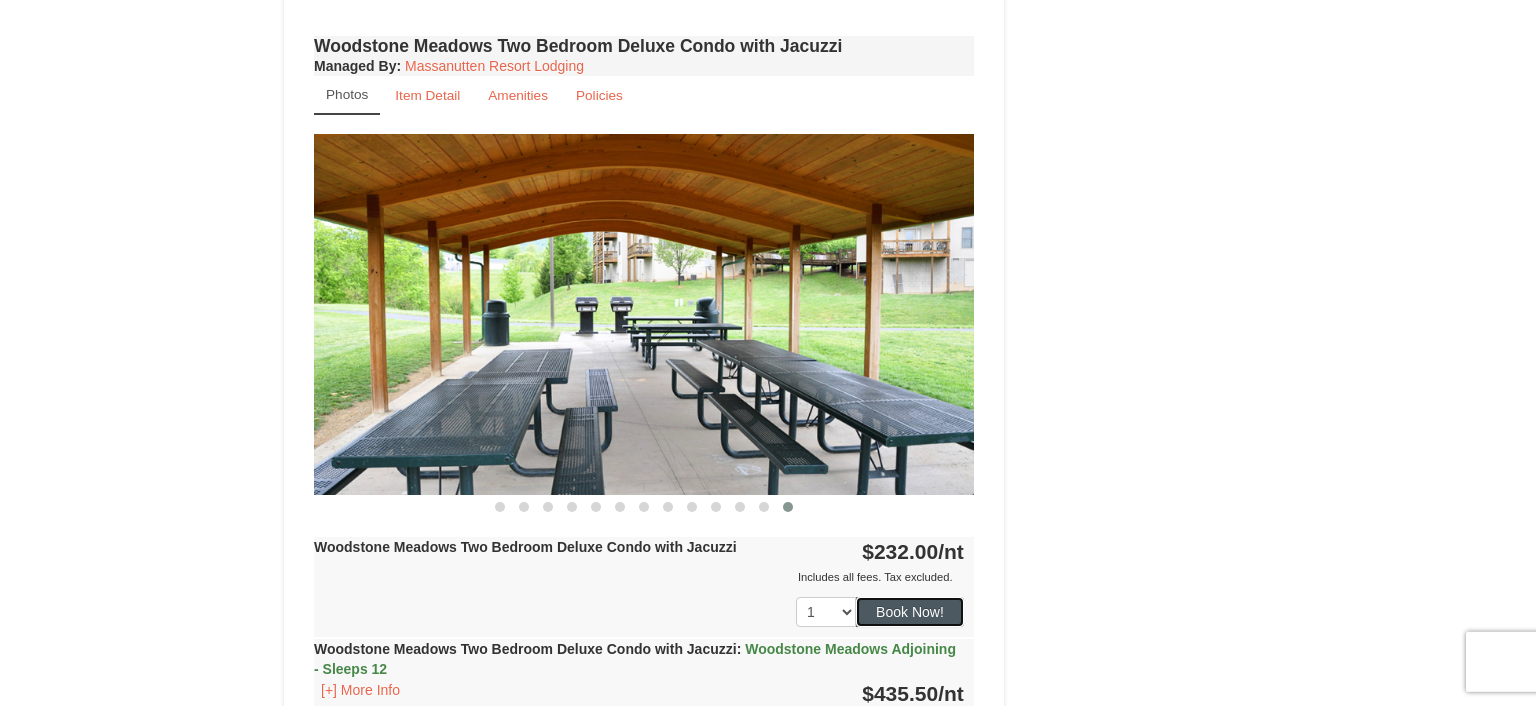 click on "Book Now!" at bounding box center (910, 612) 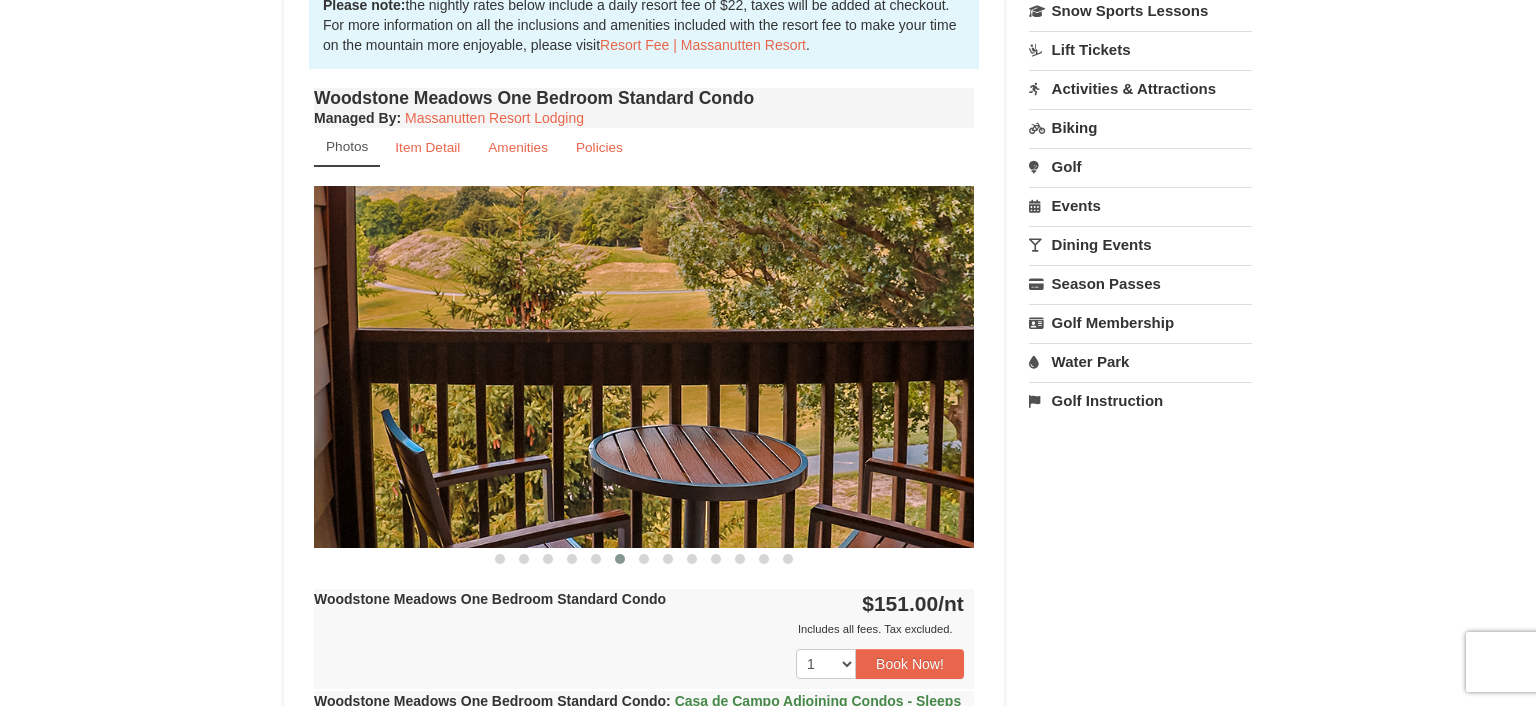 scroll, scrollTop: 195, scrollLeft: 0, axis: vertical 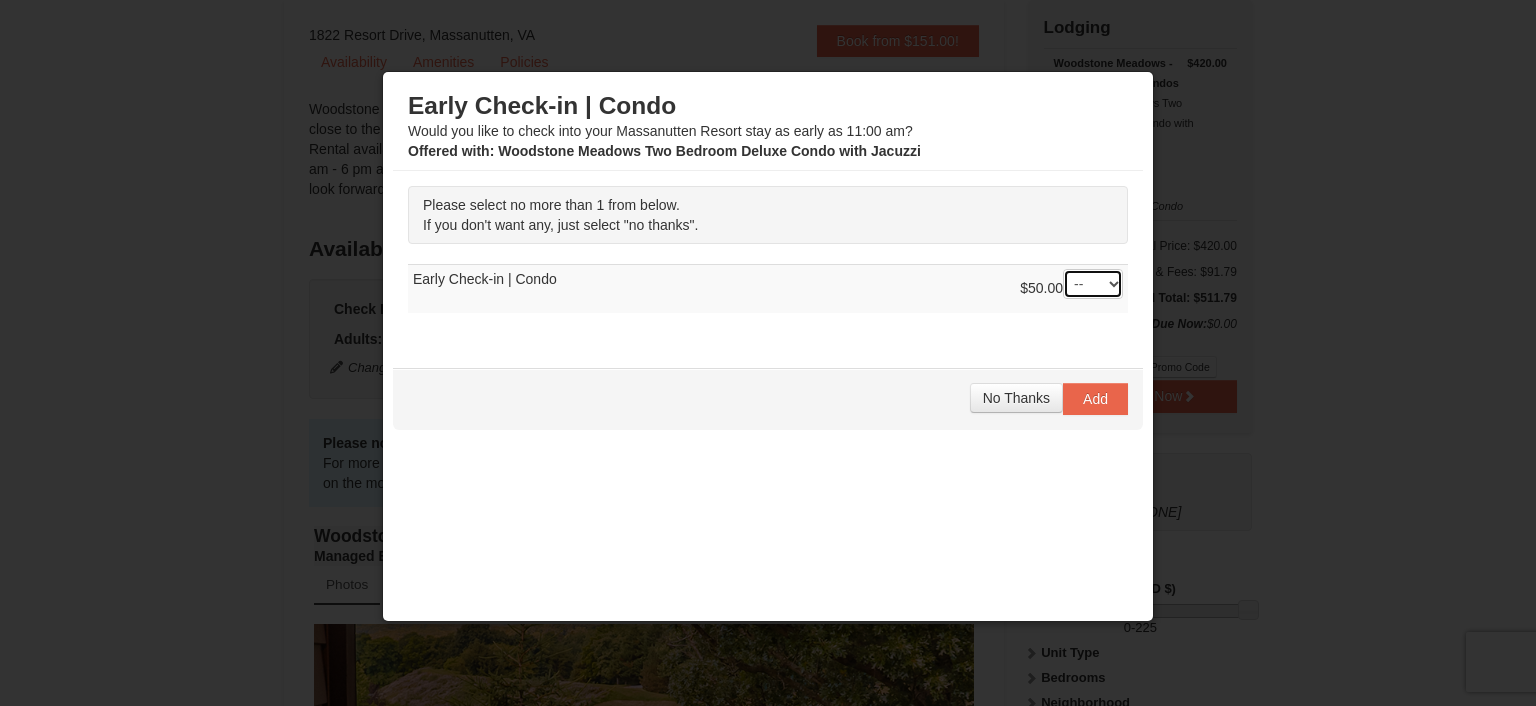 click on "--
01" at bounding box center [1093, 284] 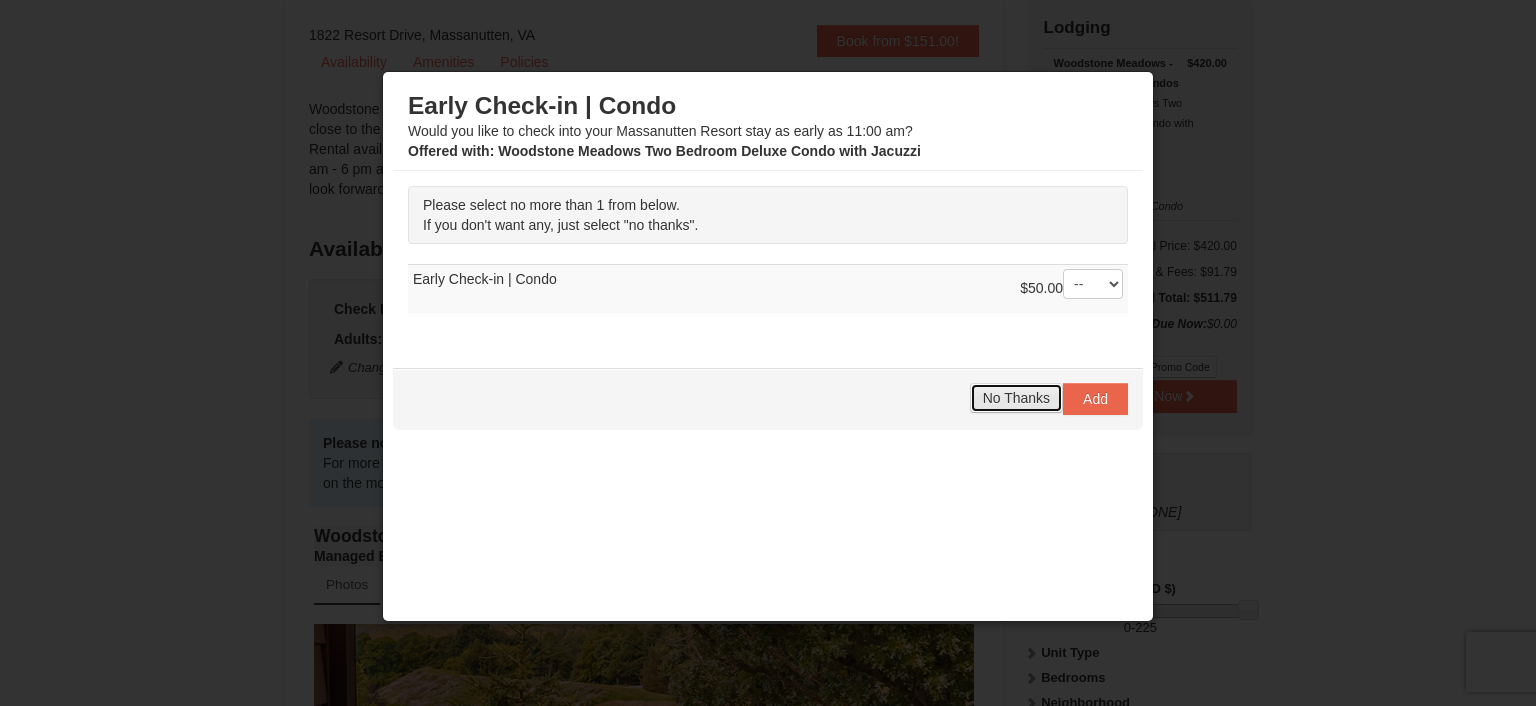 click on "No Thanks" at bounding box center (1016, 398) 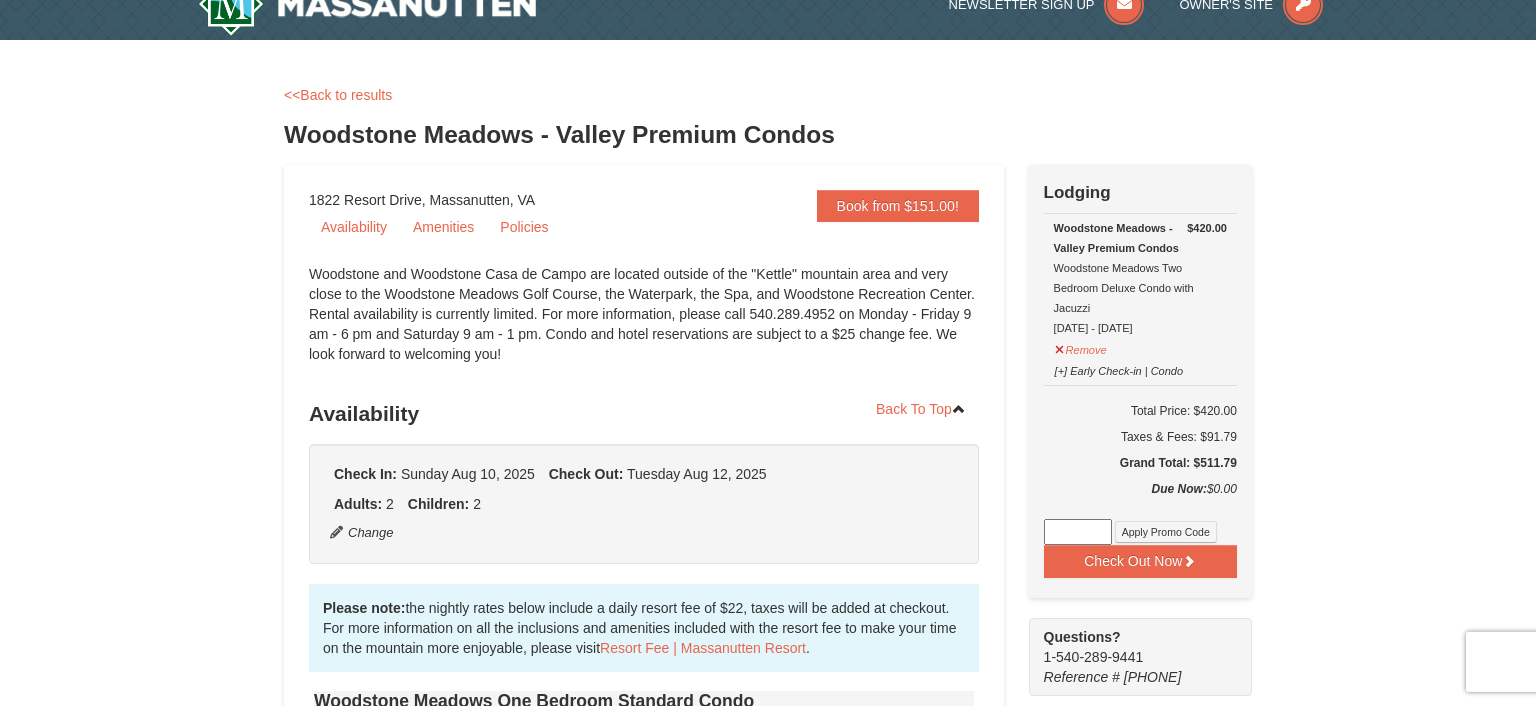 scroll, scrollTop: 0, scrollLeft: 0, axis: both 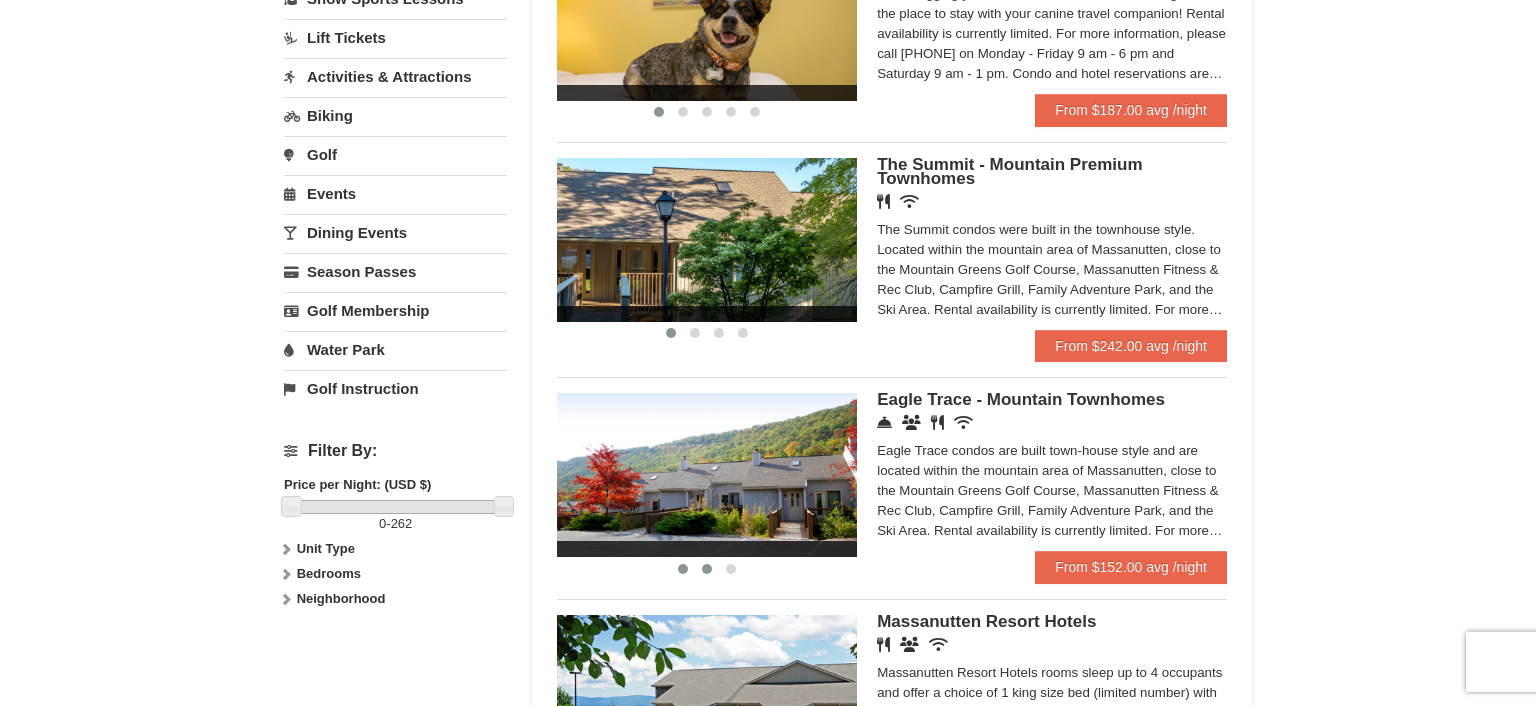 click at bounding box center (707, 569) 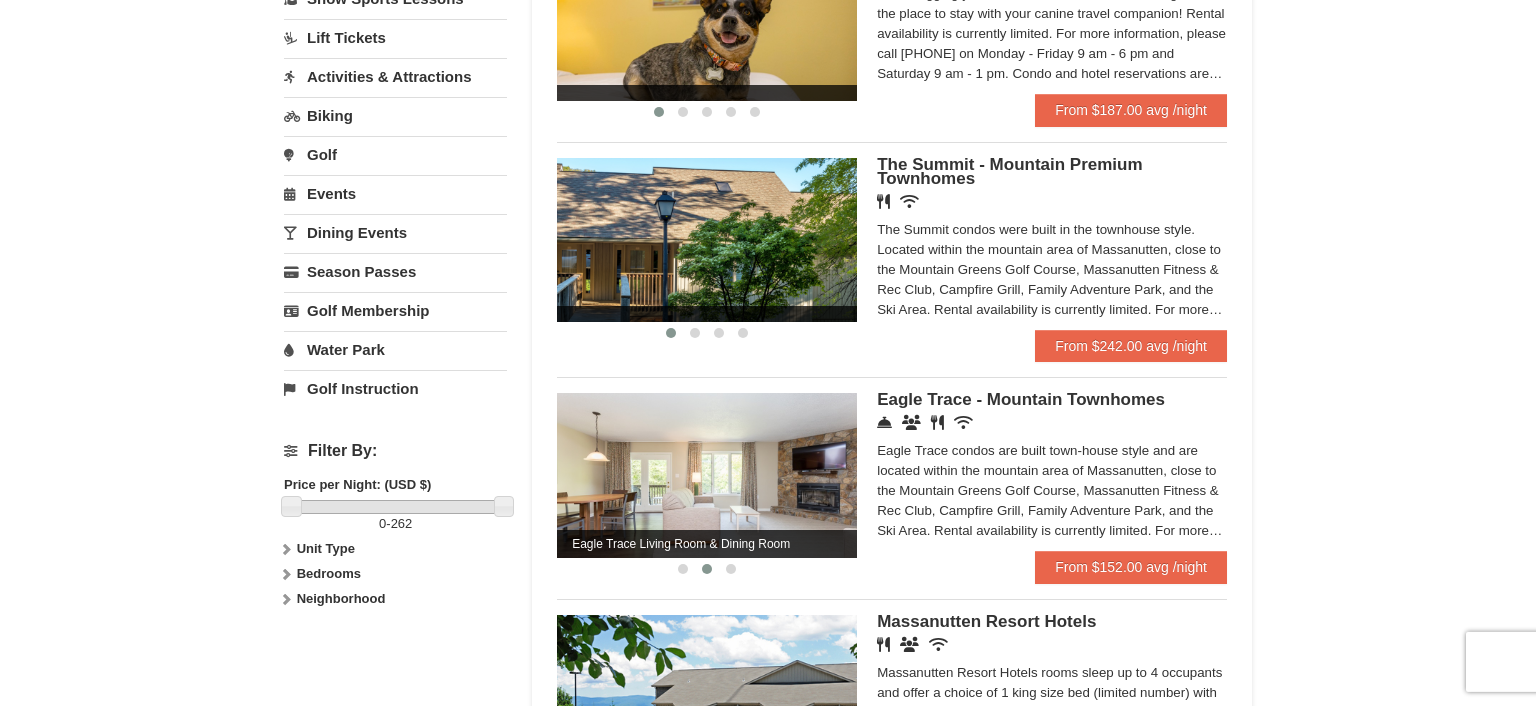 click at bounding box center [707, 569] 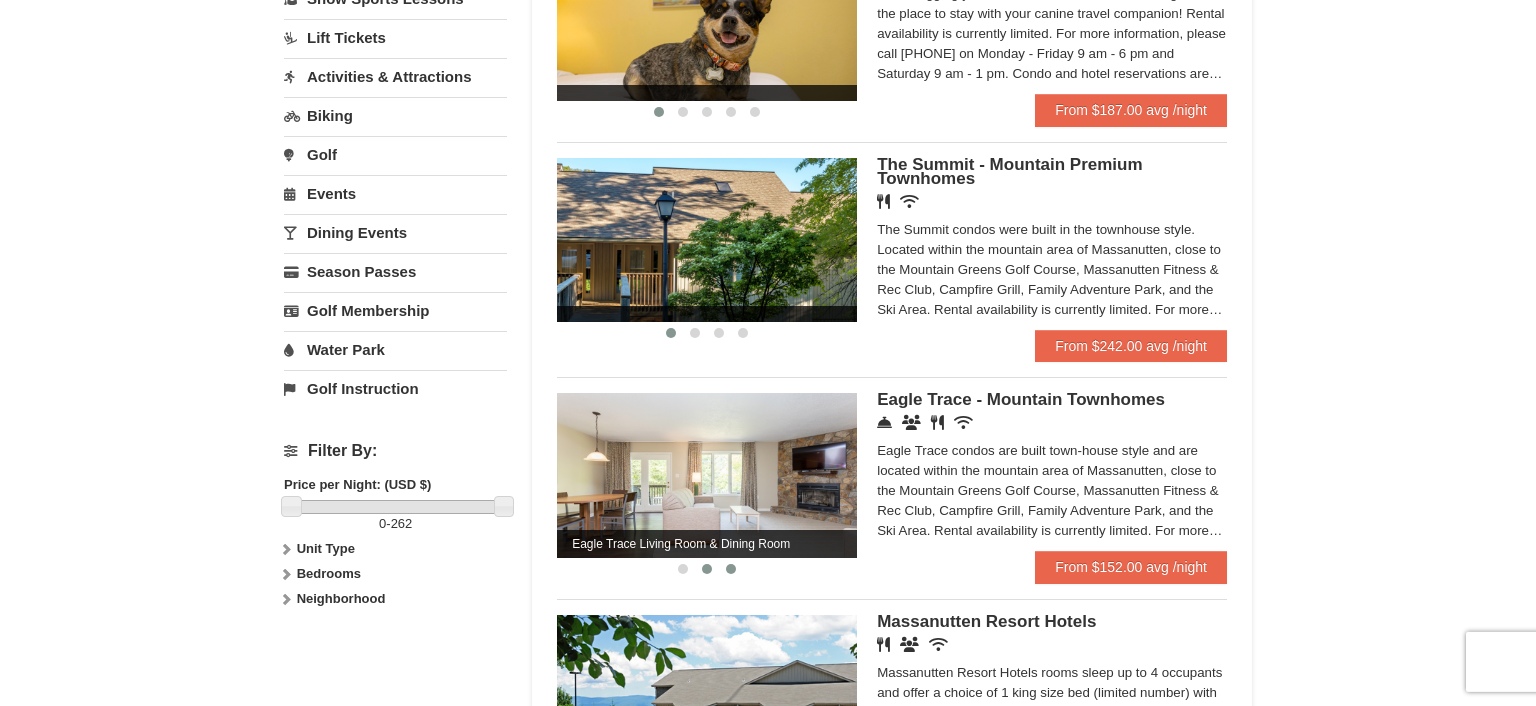 click at bounding box center [731, 569] 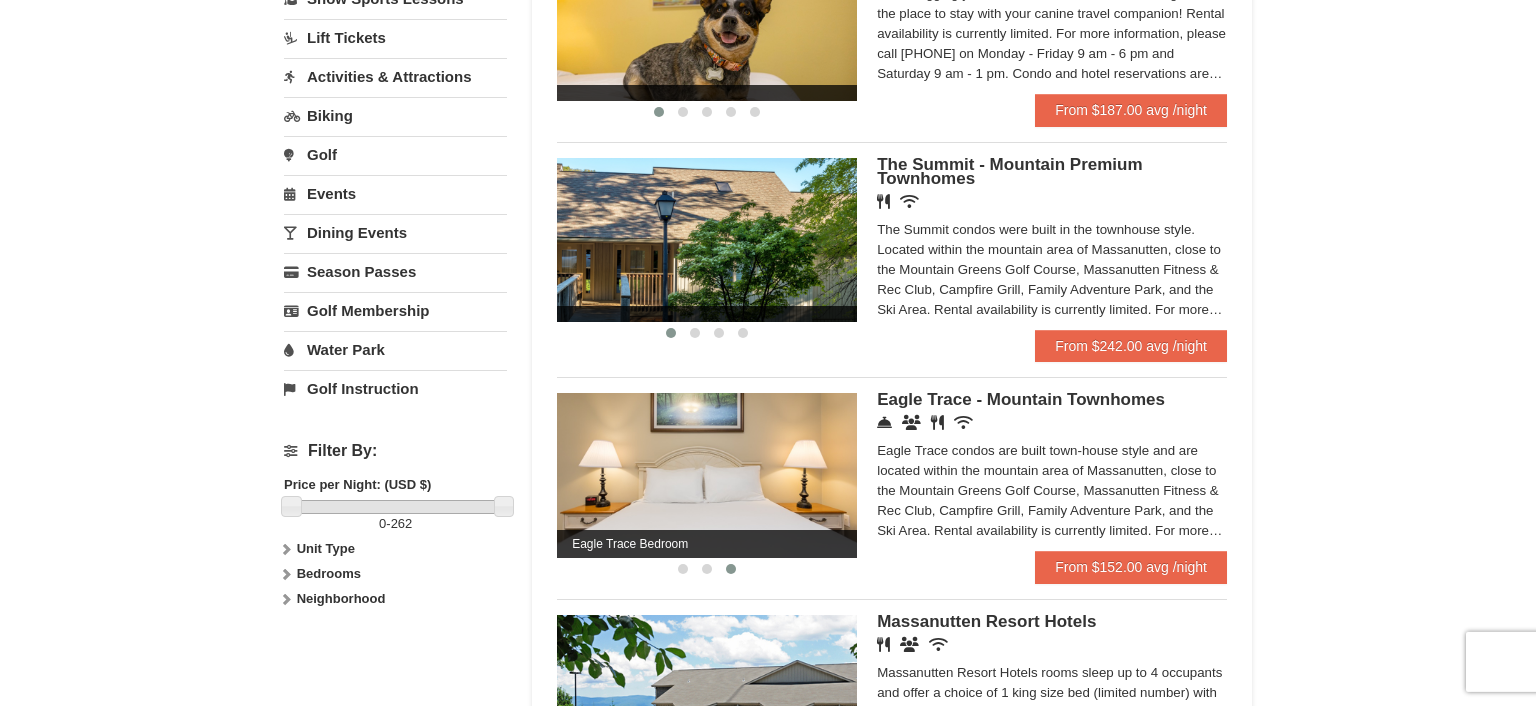 click on "‹ ›
Woodstone Meadows - Valley Premium Condos
Restaurant Banquet Facilities Wireless Internet (free)
Woodstone and Woodstone Casa de Campo are located outside of the "Kettle" mountain area and very close to the Woodstone Meadows Golf Course, the Waterpark, the Spa, and Woodstone Recreation Center.
Rental availability is currently limited. For more information, please call 540.289.4952 on Monday - Friday 9 am - 6 pm and Saturday 9 am - 1 pm. Condo and hotel reservations are subject to a $25 change fee.
We look forward to welcoming you!" at bounding box center (892, 363) 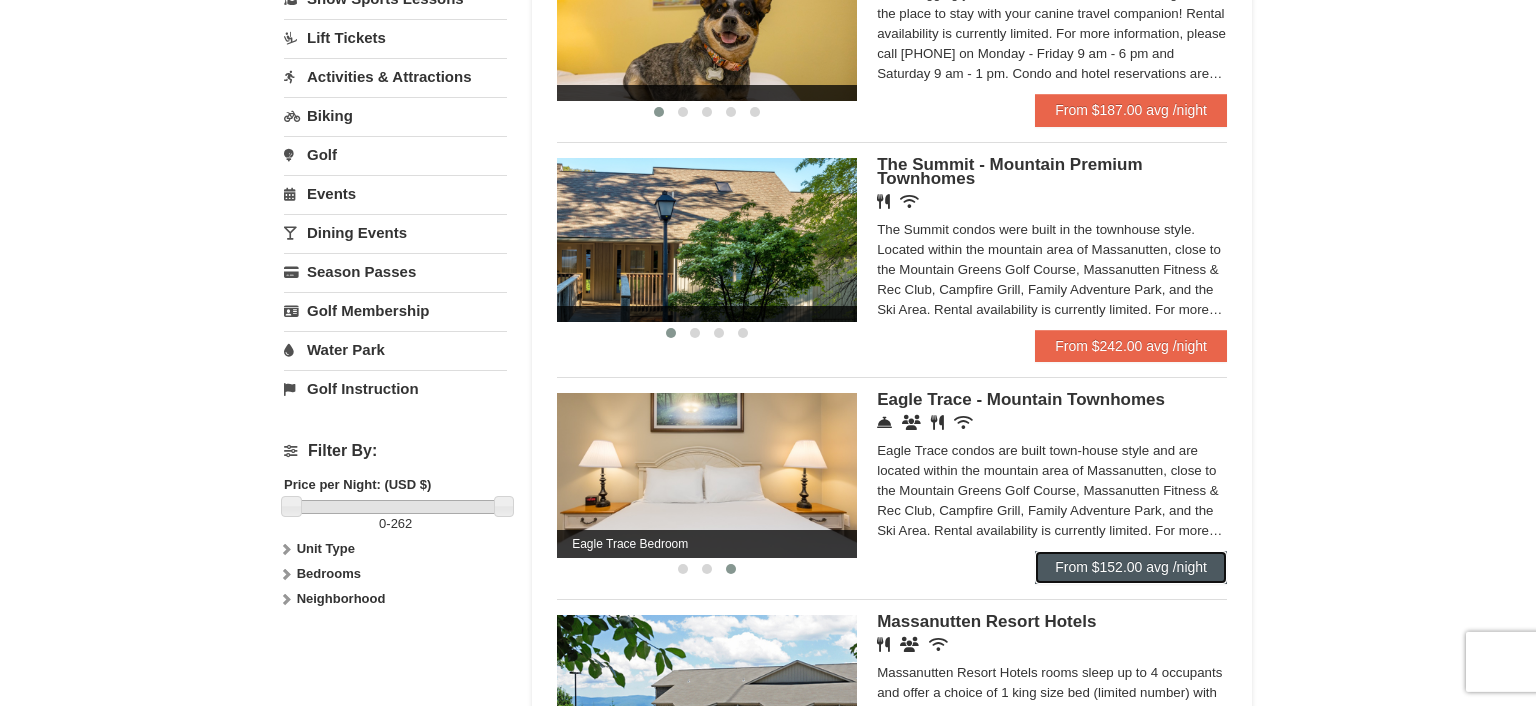 click on "From $152.00 avg /night" at bounding box center [1131, 567] 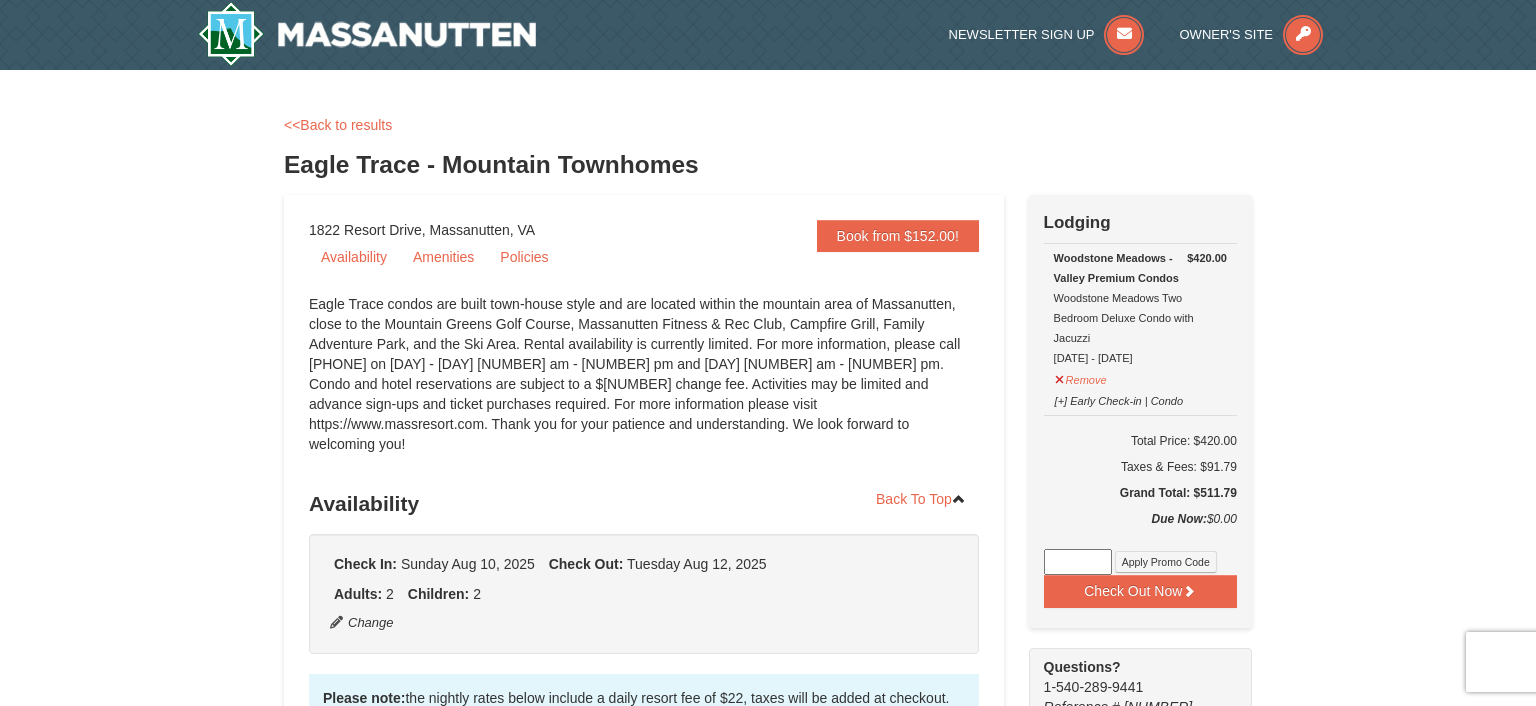 scroll, scrollTop: 0, scrollLeft: 0, axis: both 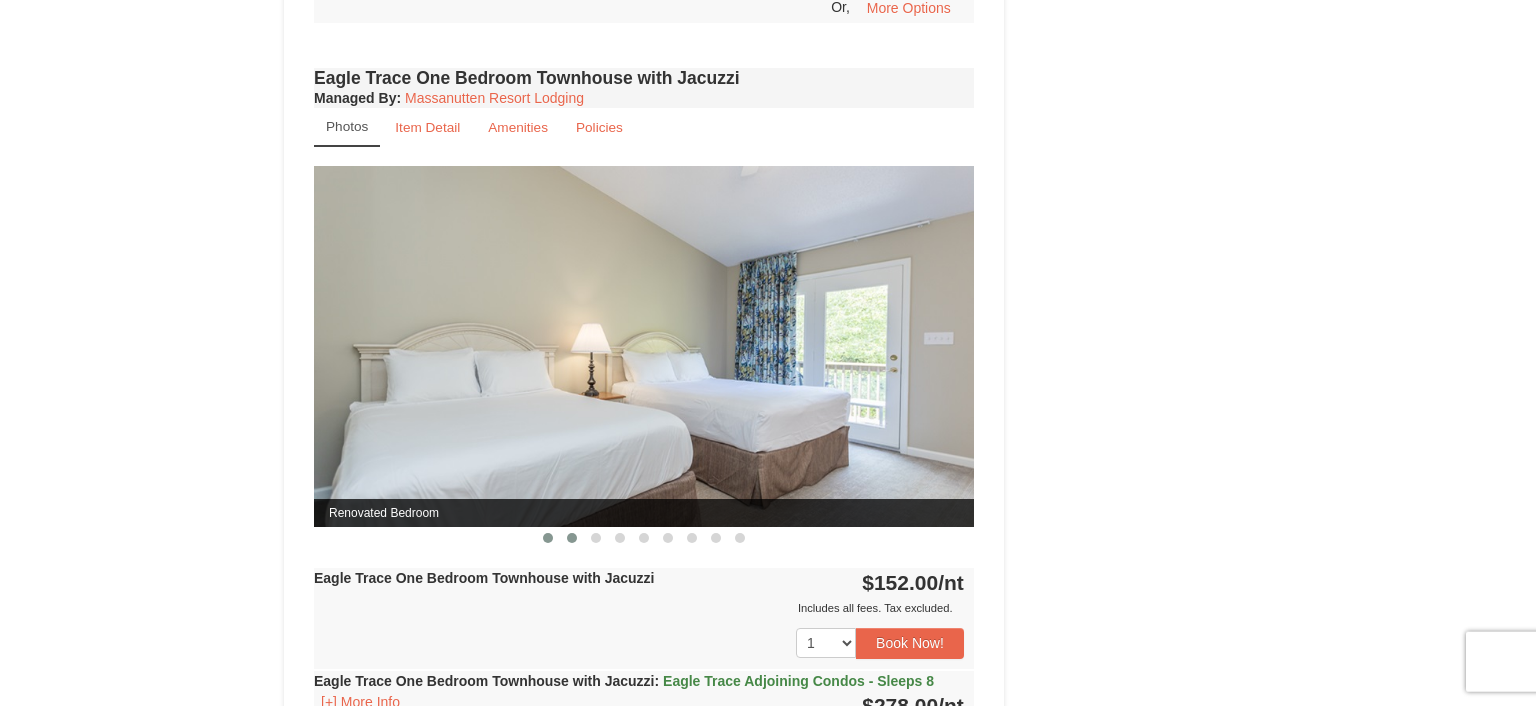 click at bounding box center (572, 538) 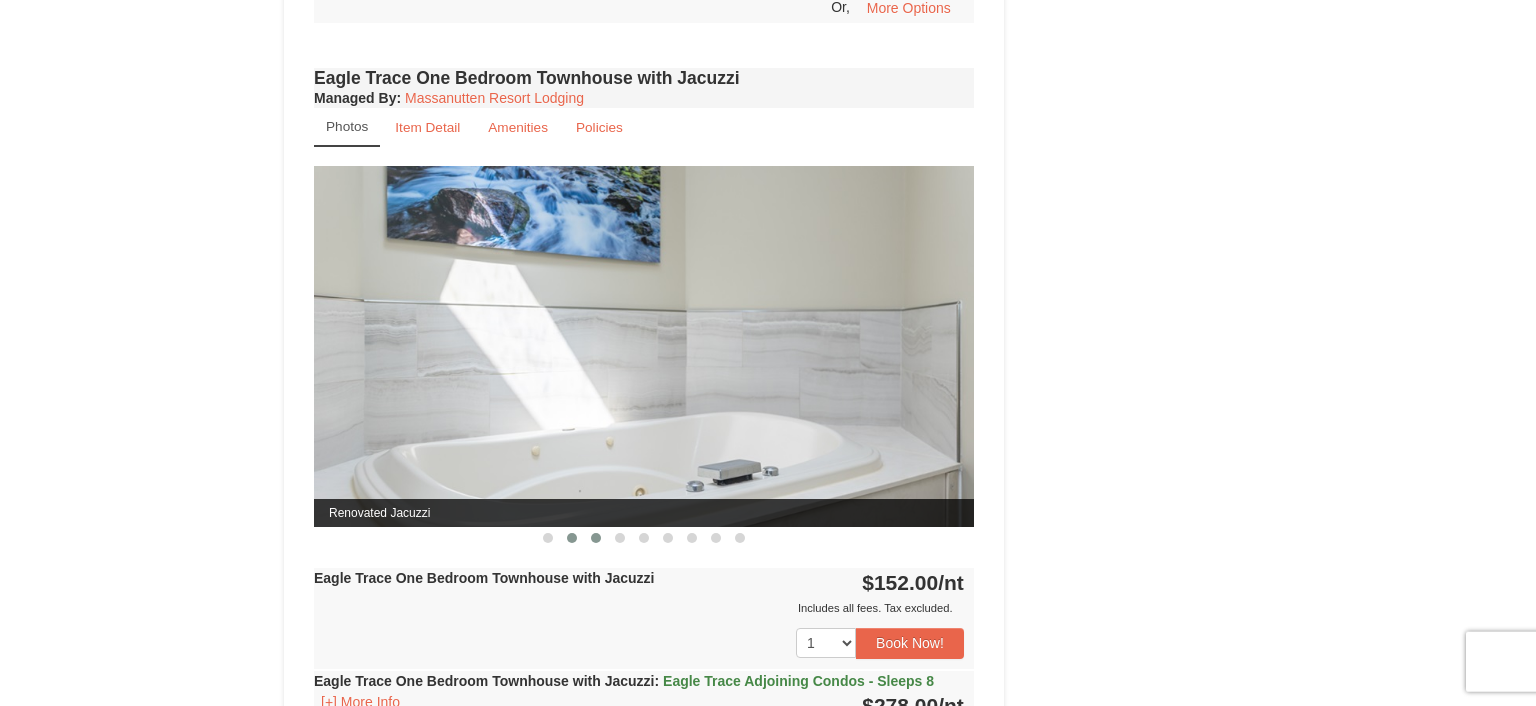 click at bounding box center (596, 538) 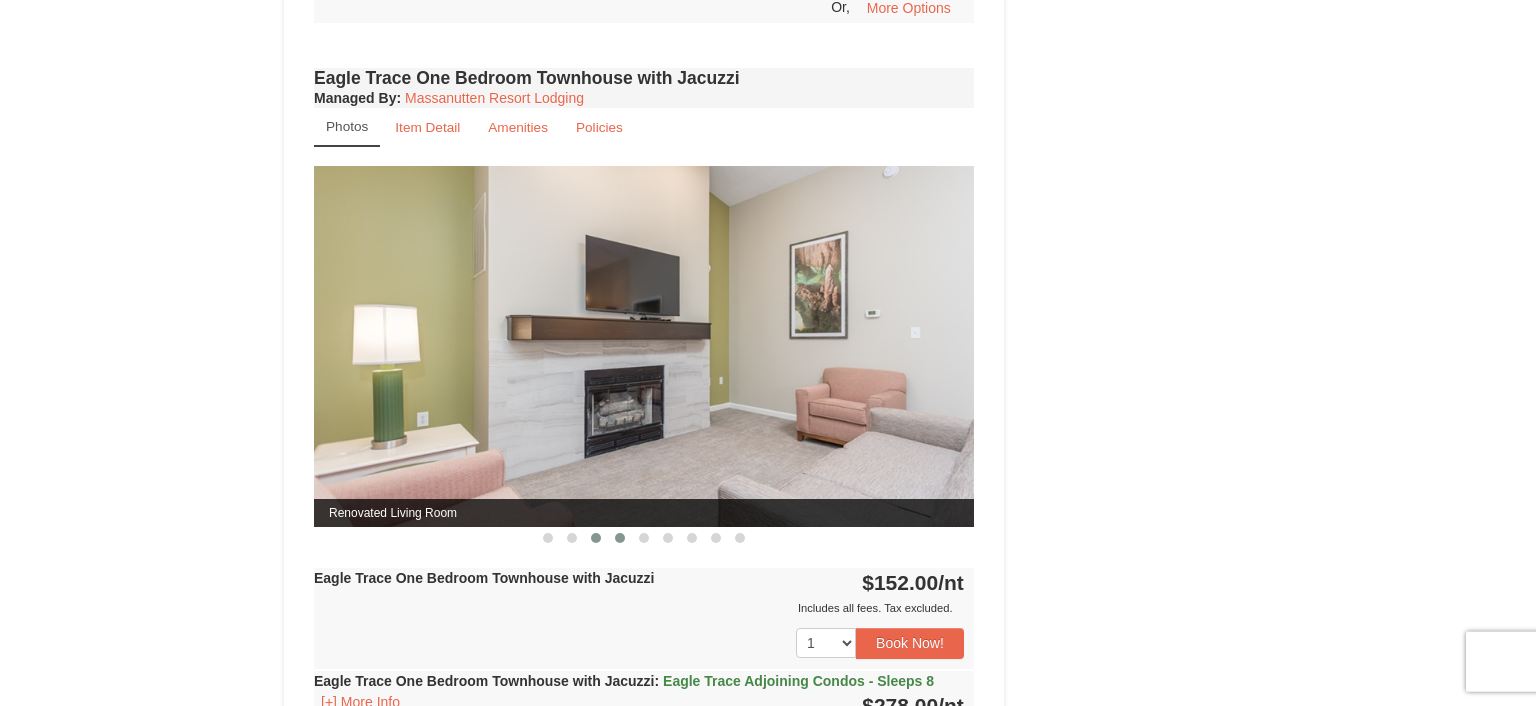click at bounding box center [620, 538] 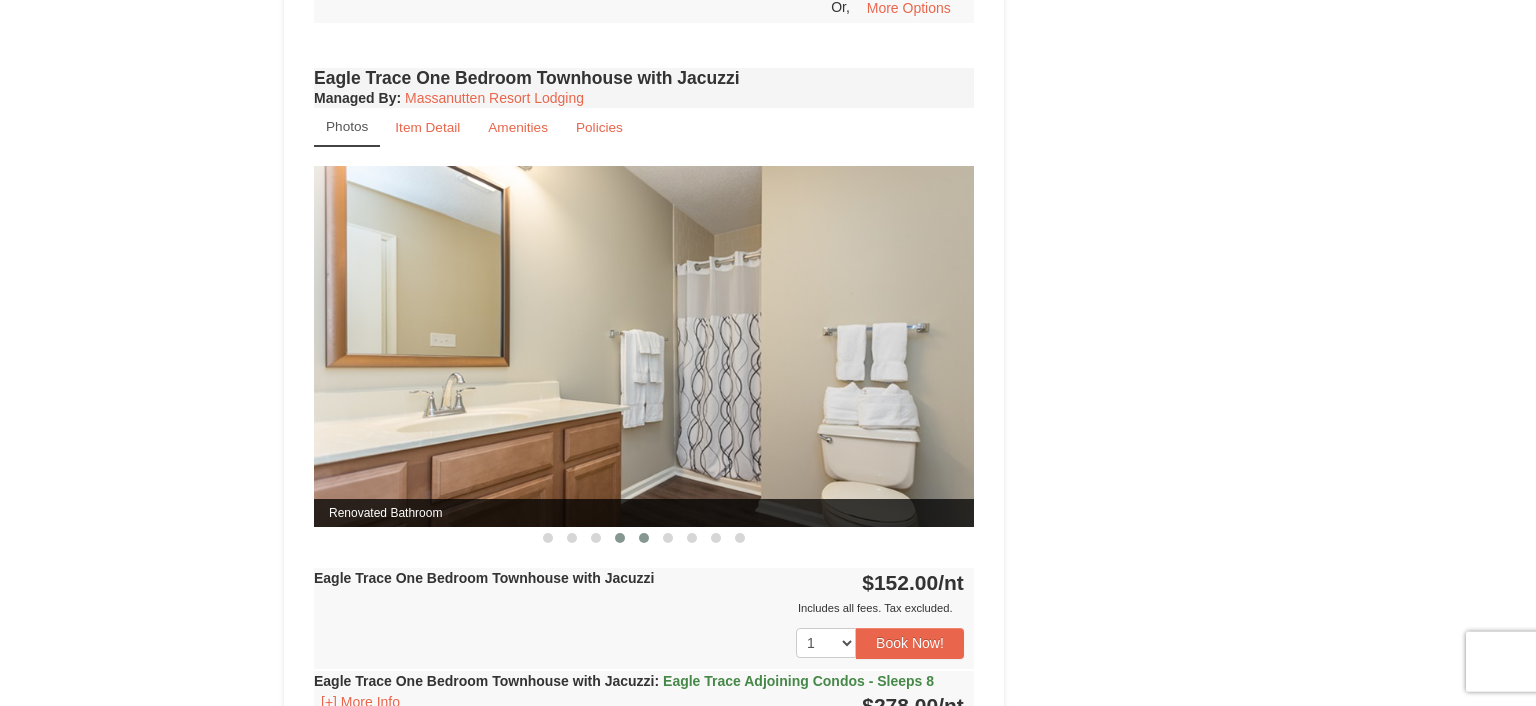 click at bounding box center [644, 538] 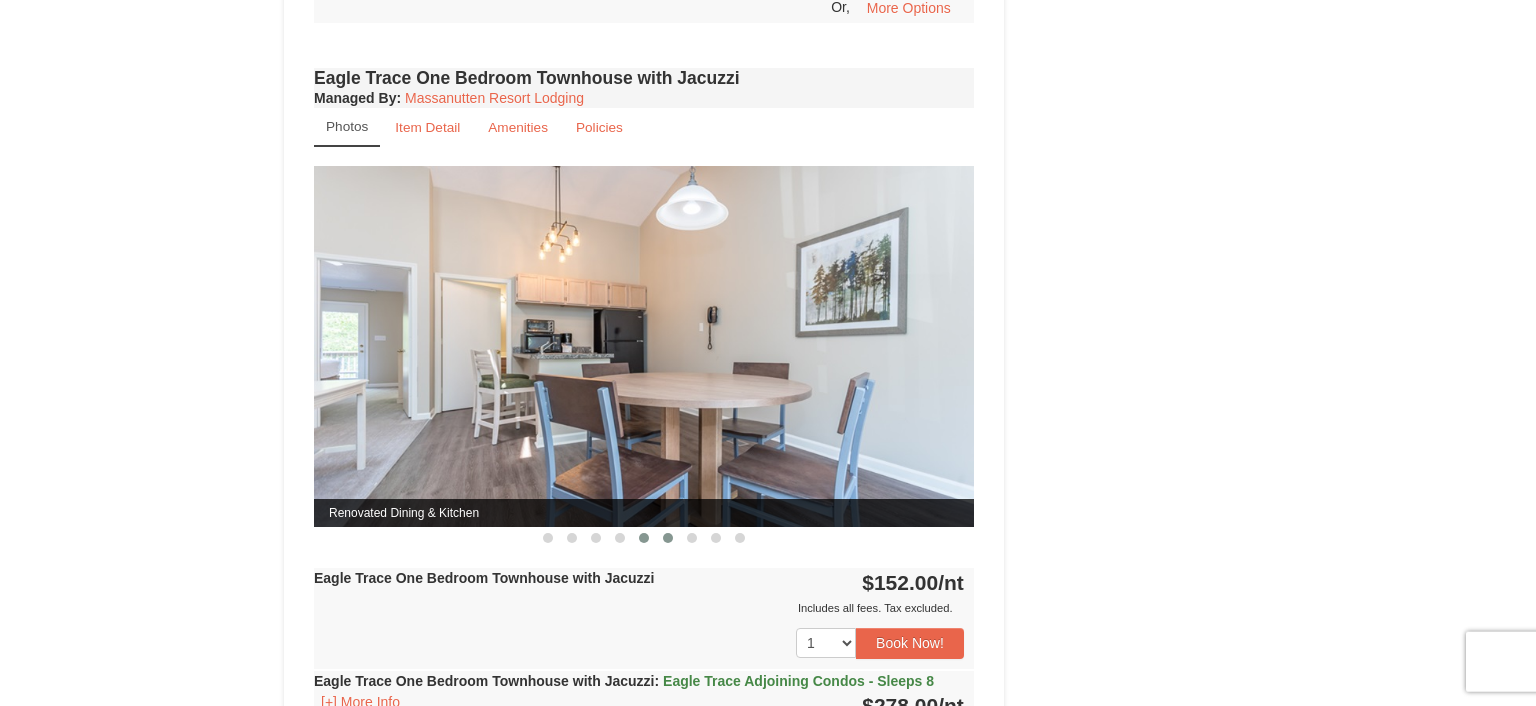 click at bounding box center (668, 538) 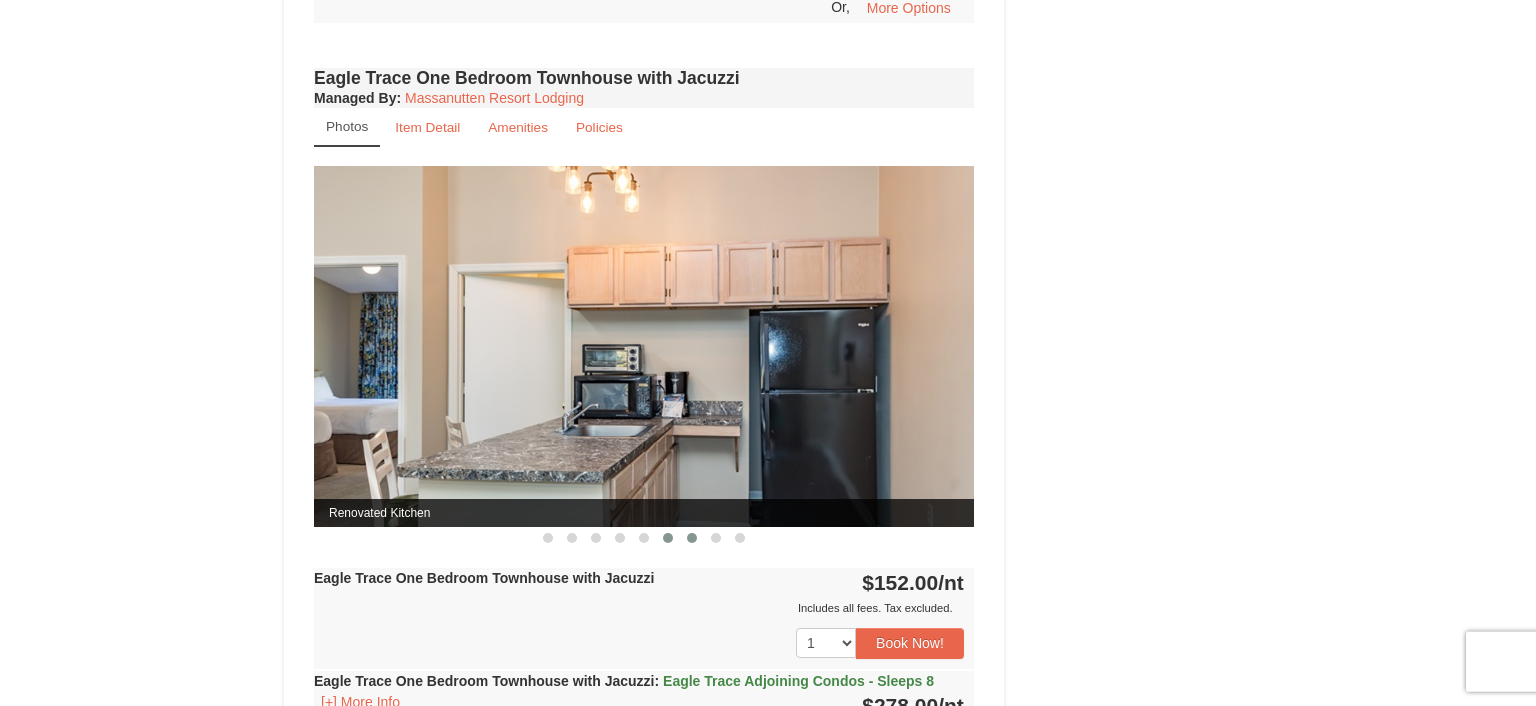 click at bounding box center [692, 538] 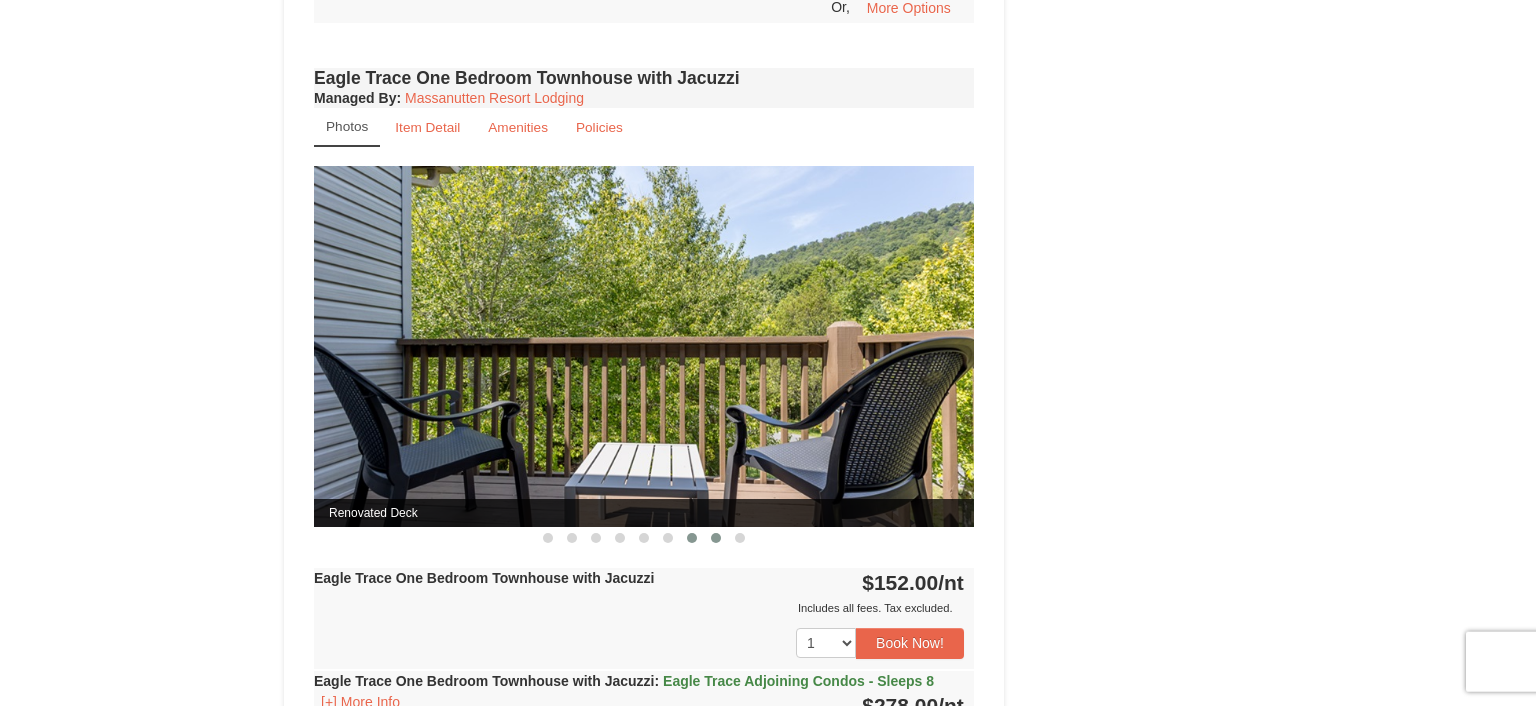 click at bounding box center [716, 538] 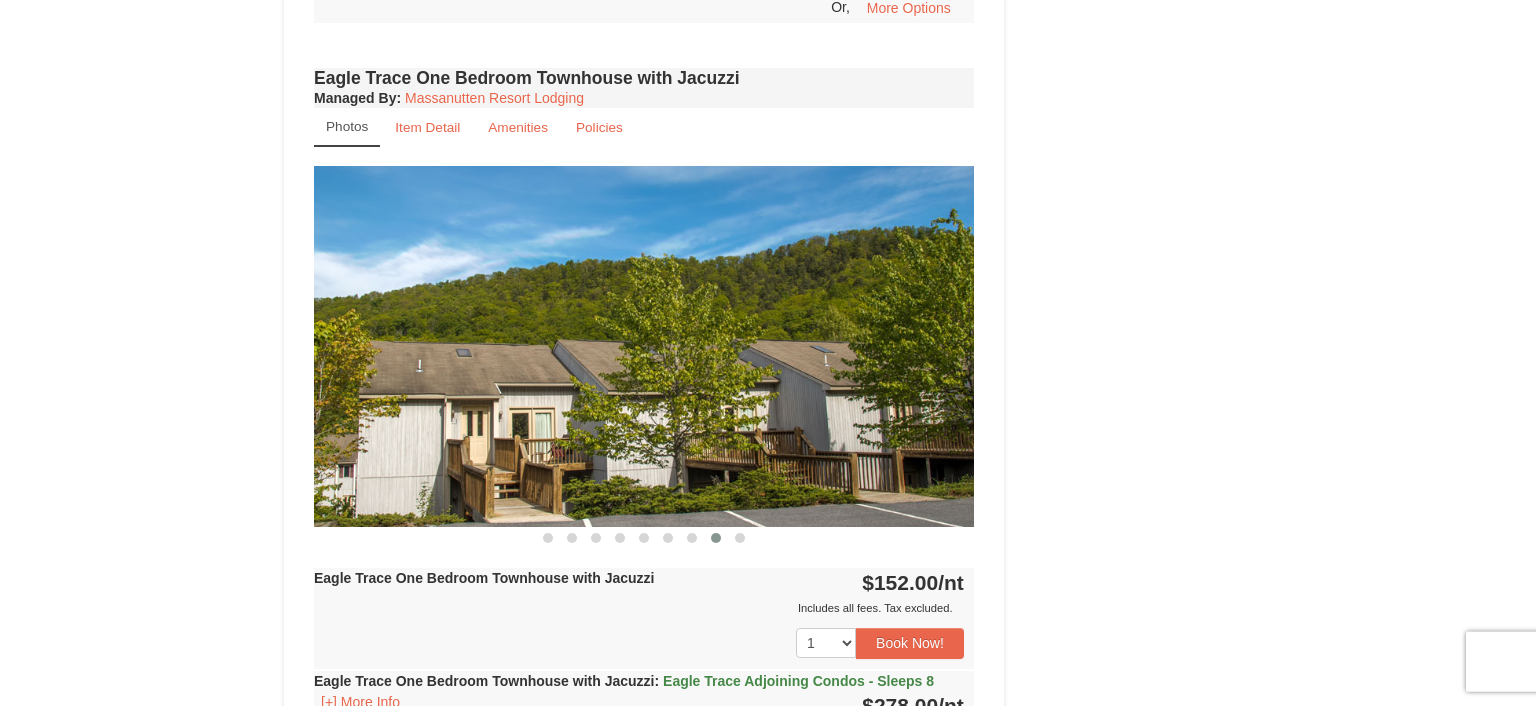 click on "Eagle Trace One Bedroom Townhouse with Jacuzzi
Managed By :   Massanutten Resort Lodging
Photos
Item Detail
Amenities
Policies
Eagle Trace - Mountain Townhomes
Details  >>
Renovated Dining & Kitchen" at bounding box center (644, 462) 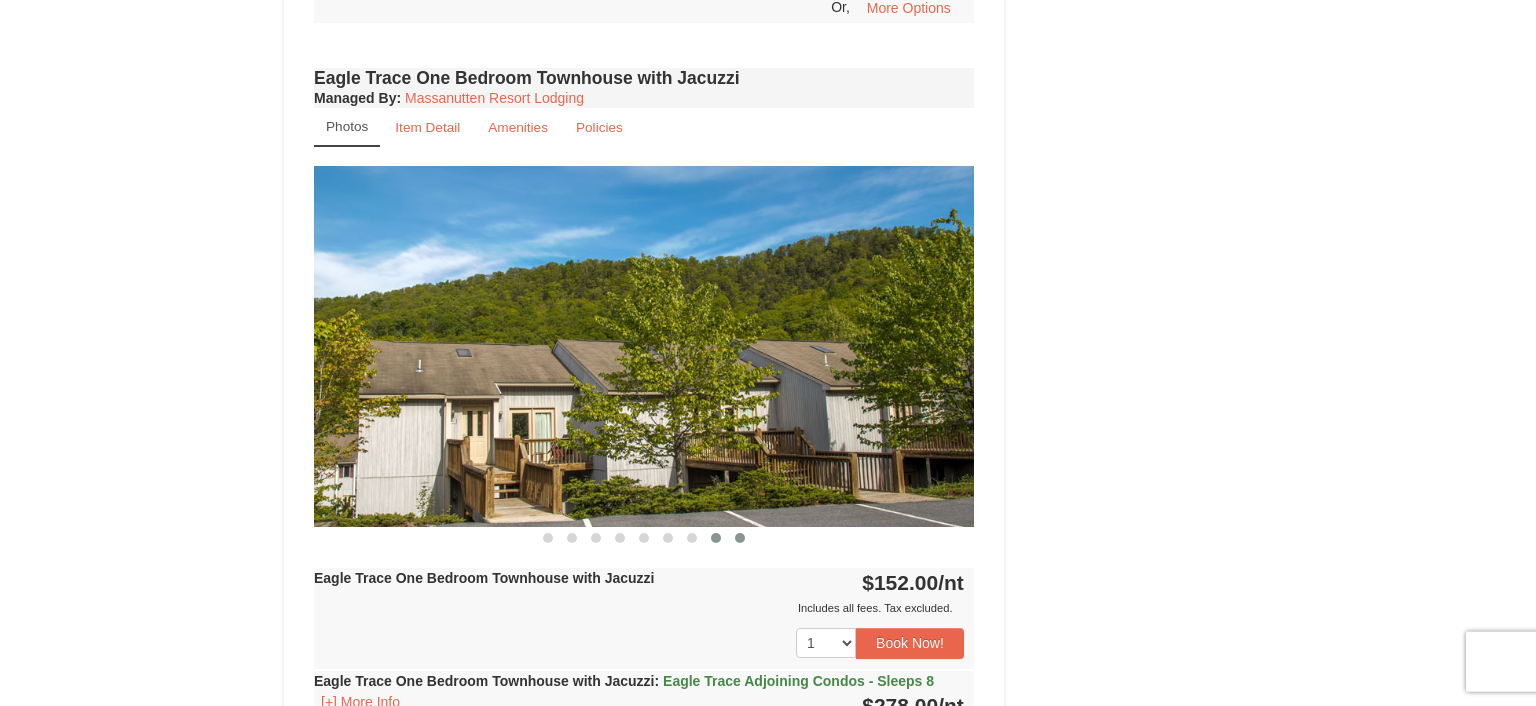 click at bounding box center [740, 538] 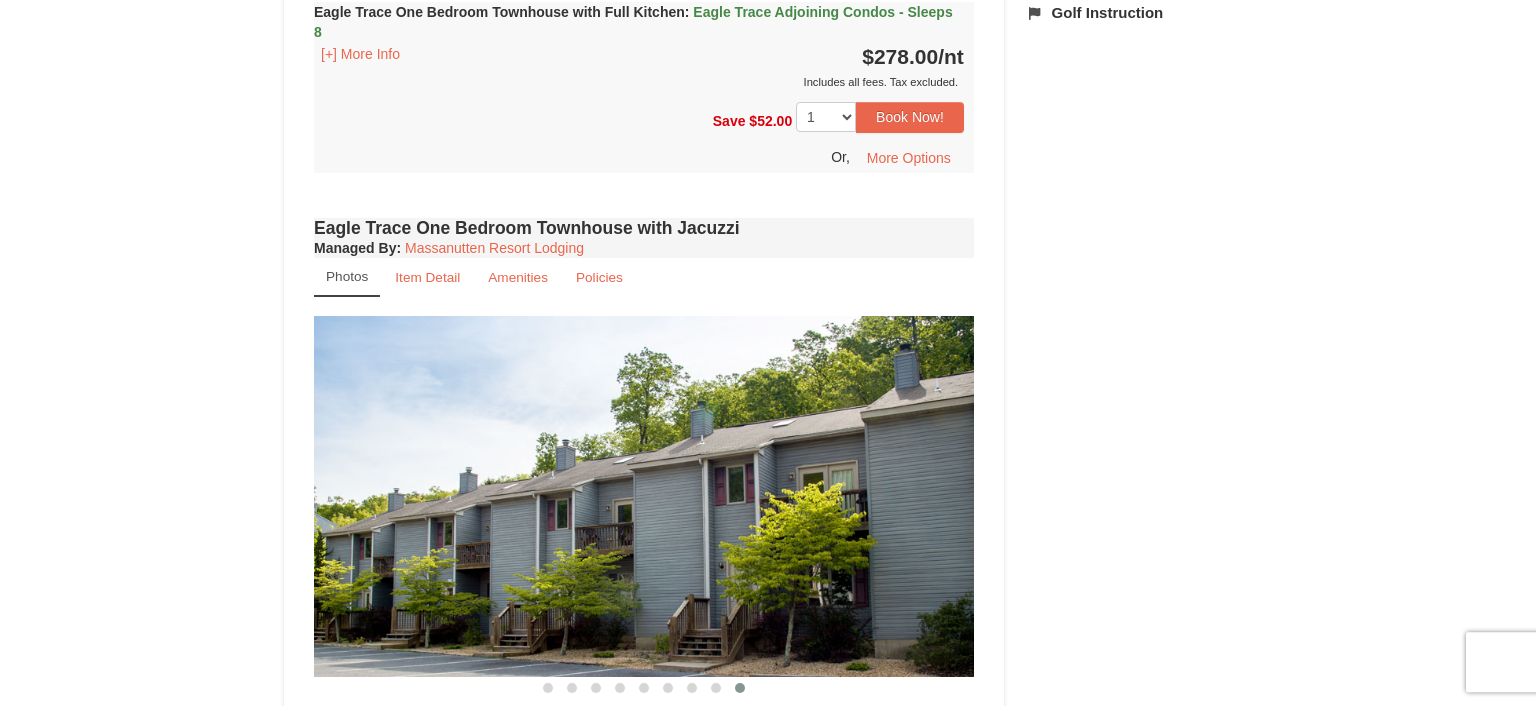 scroll, scrollTop: 1389, scrollLeft: 0, axis: vertical 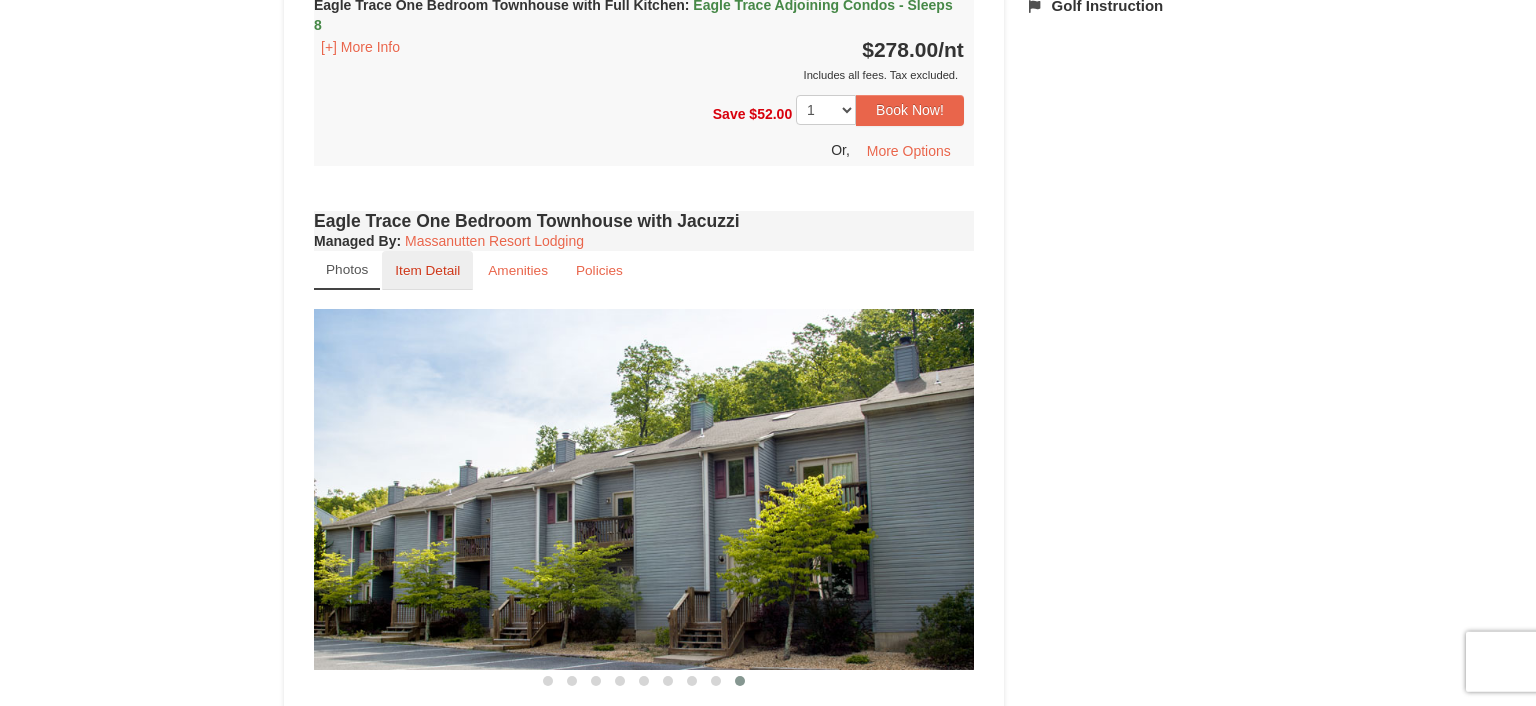 click on "Item Detail" at bounding box center [427, 270] 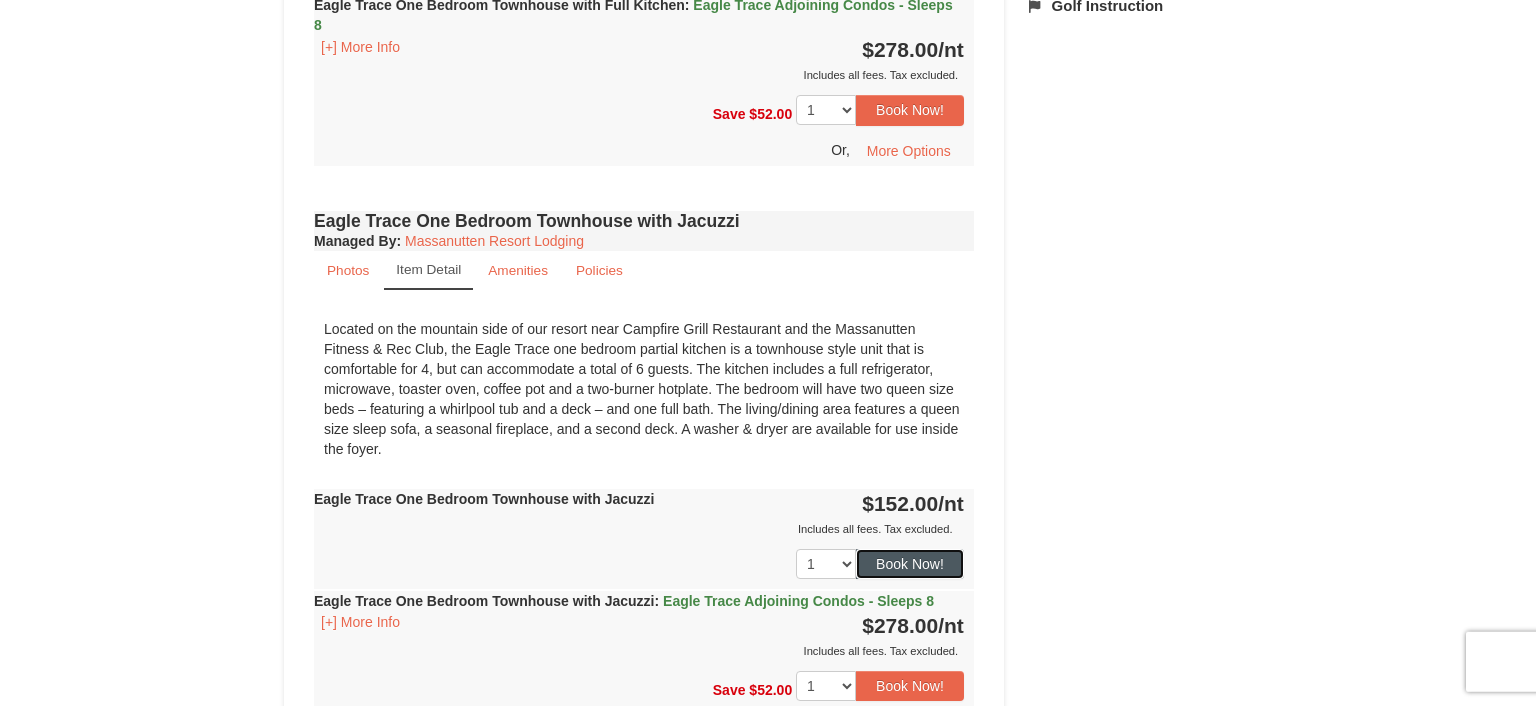 click on "Book Now!" at bounding box center (910, 564) 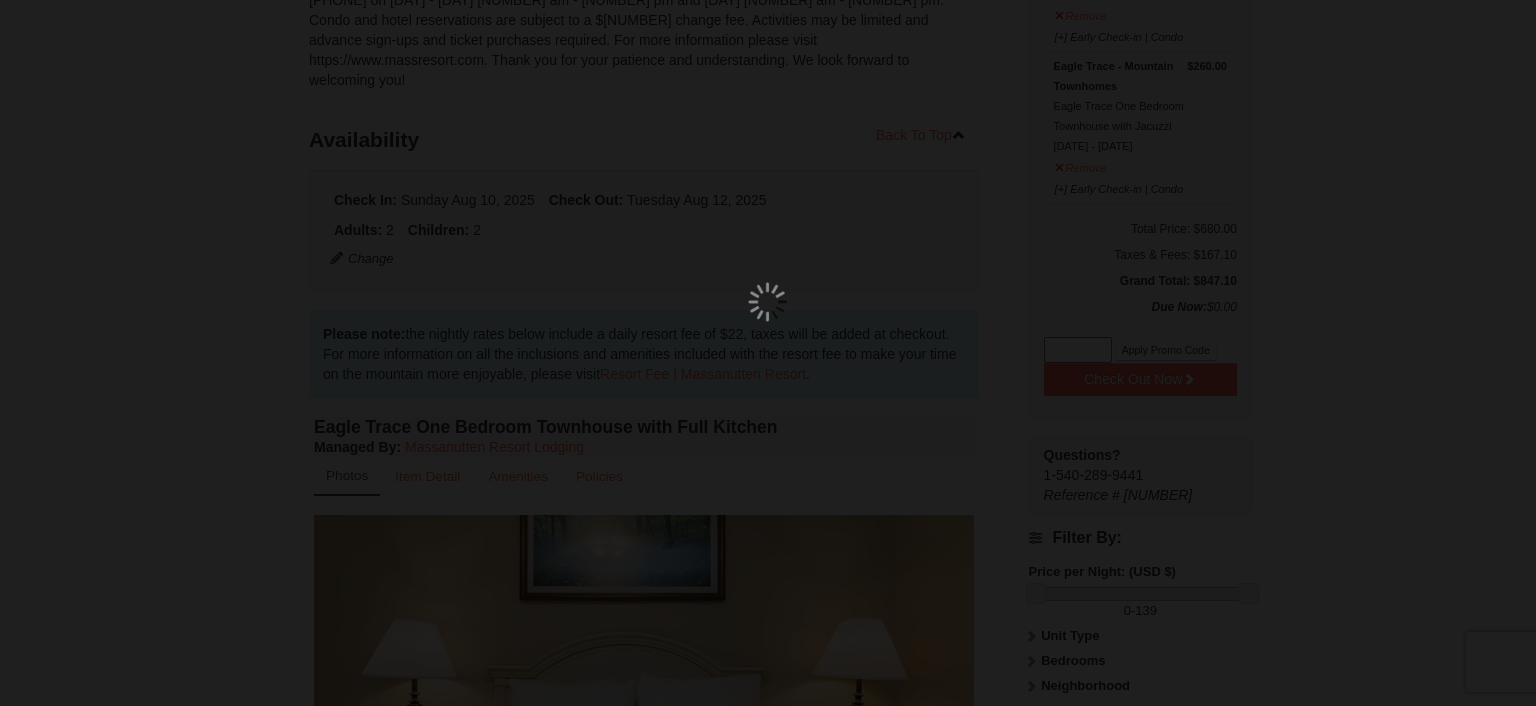 scroll, scrollTop: 195, scrollLeft: 0, axis: vertical 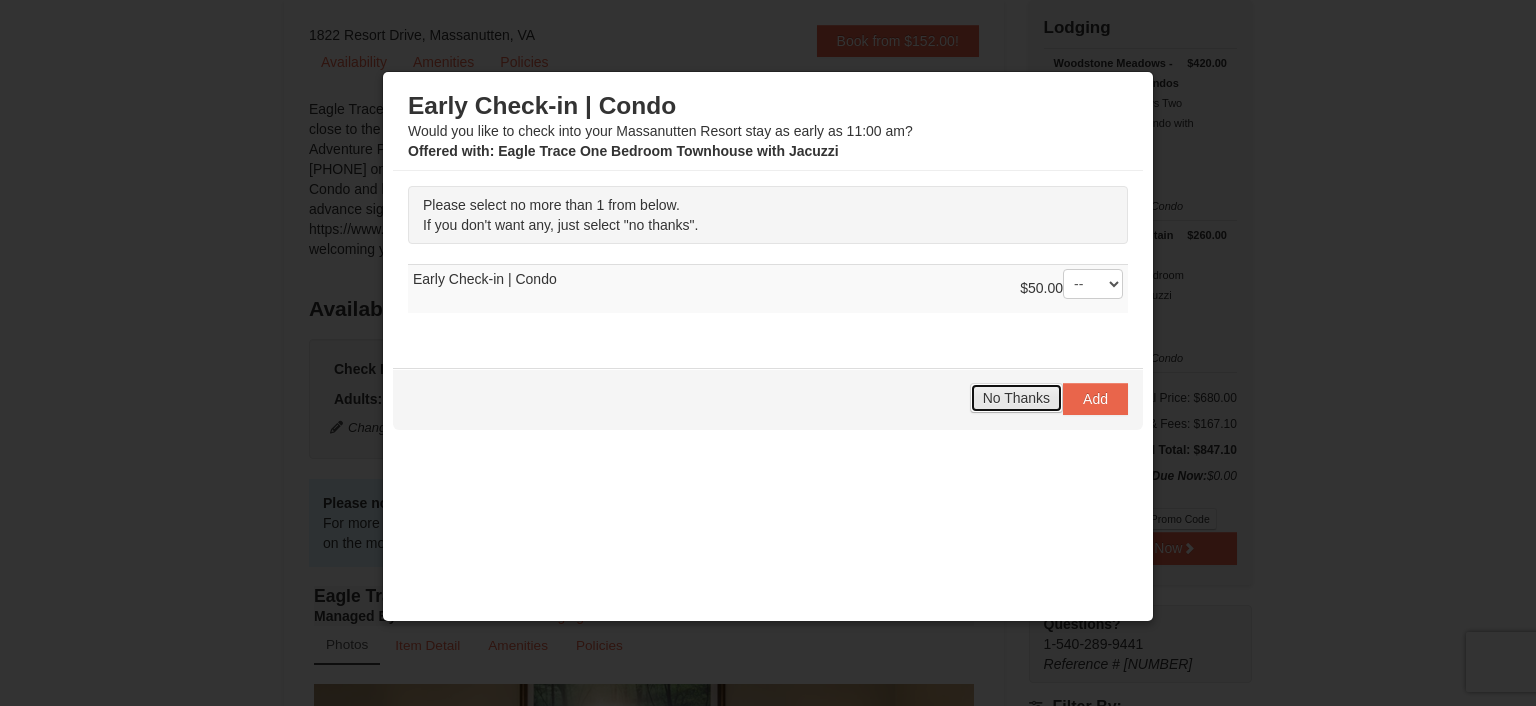 click on "No Thanks" at bounding box center [1016, 398] 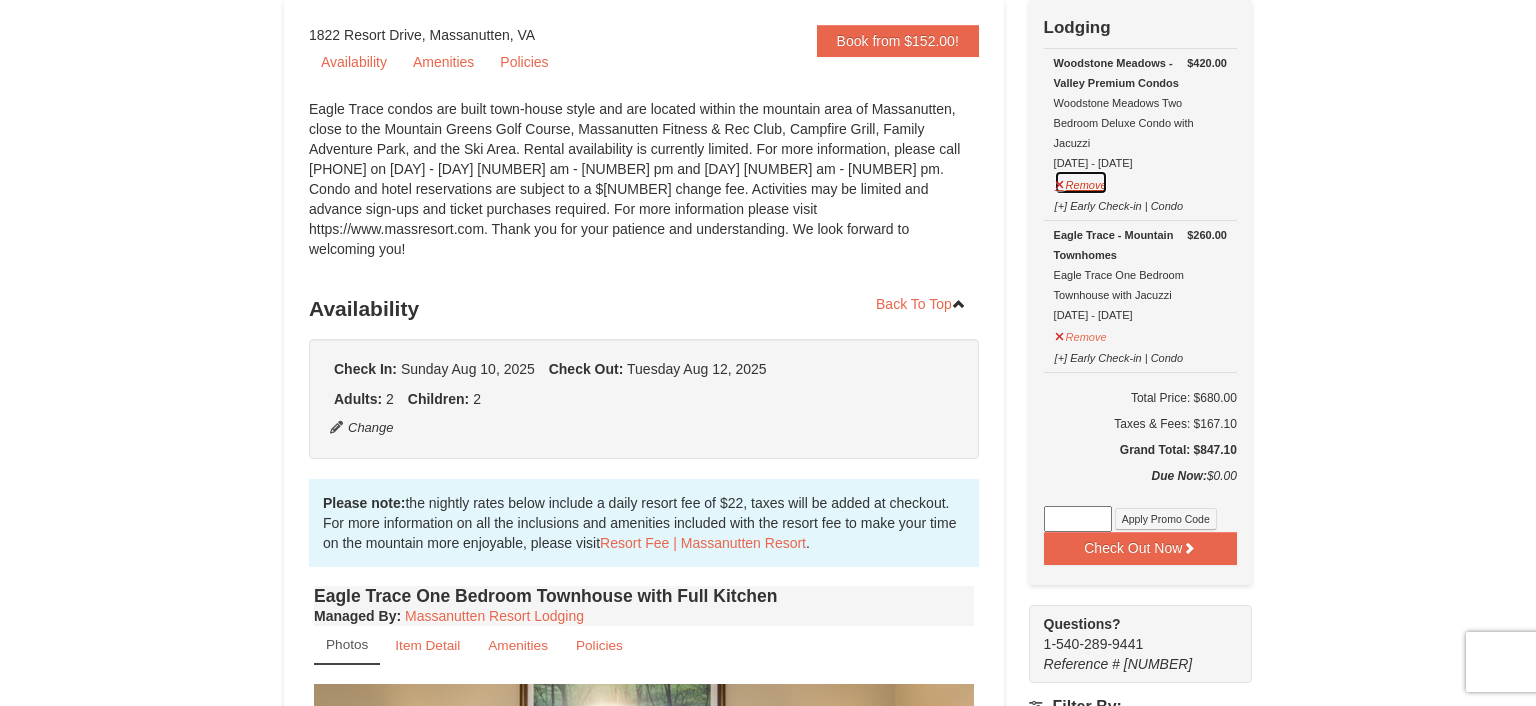 click on "Remove" at bounding box center (1081, 182) 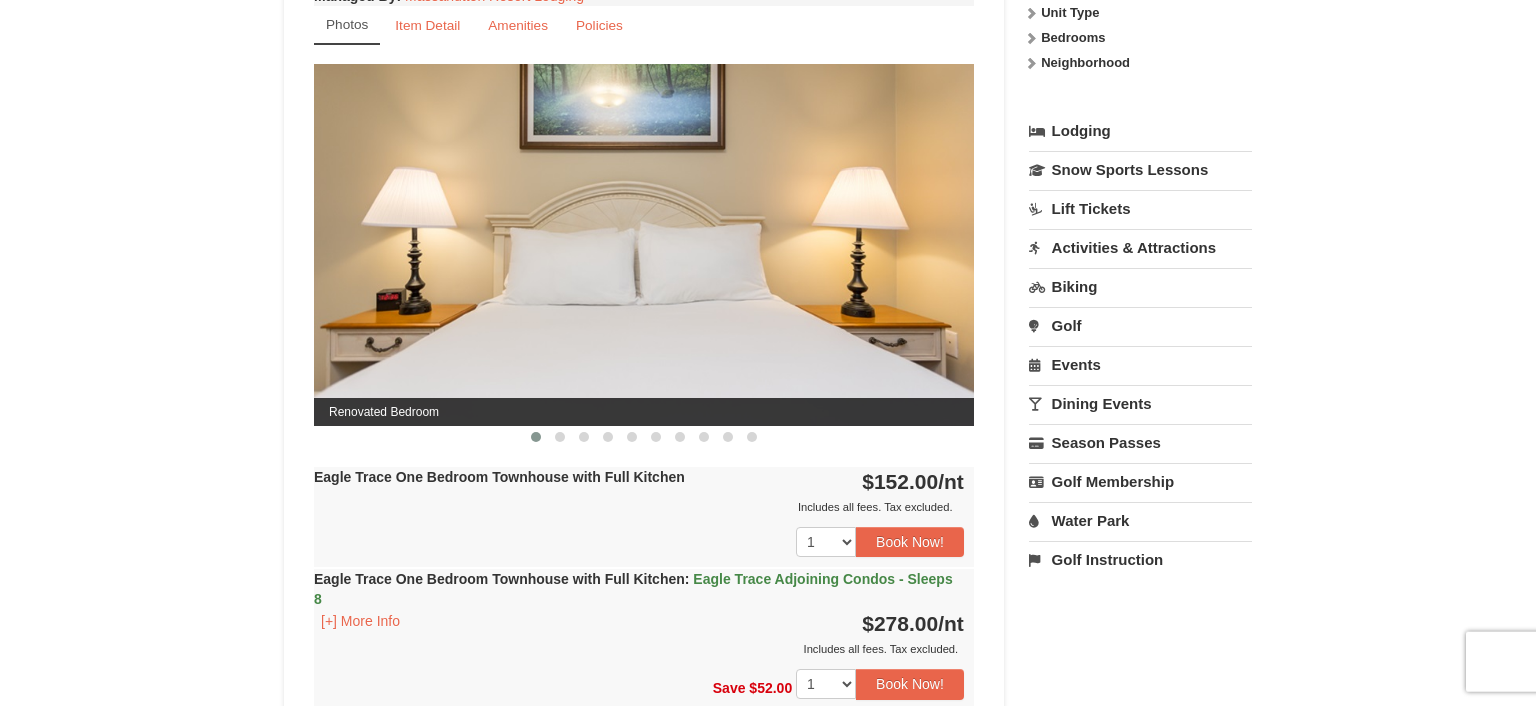 scroll, scrollTop: 829, scrollLeft: 0, axis: vertical 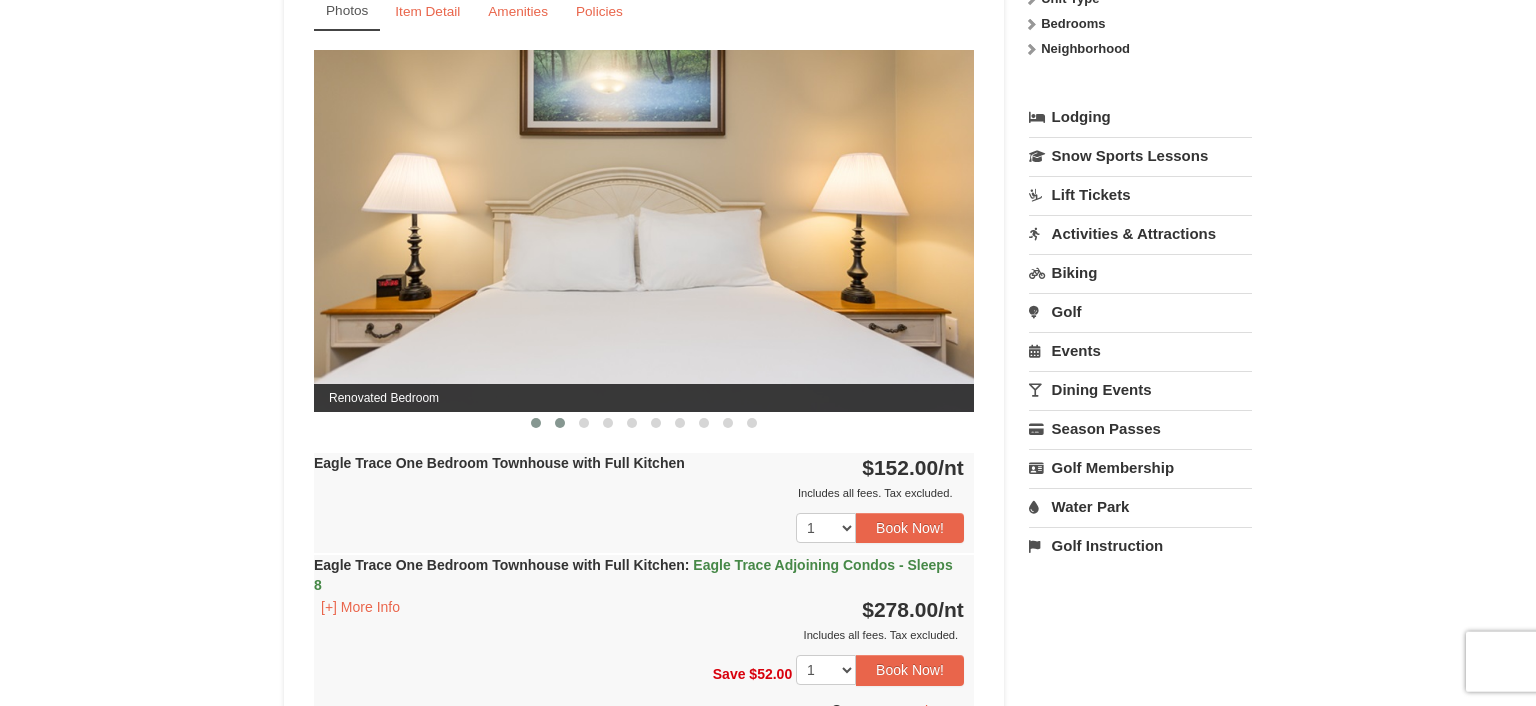 click at bounding box center (560, 423) 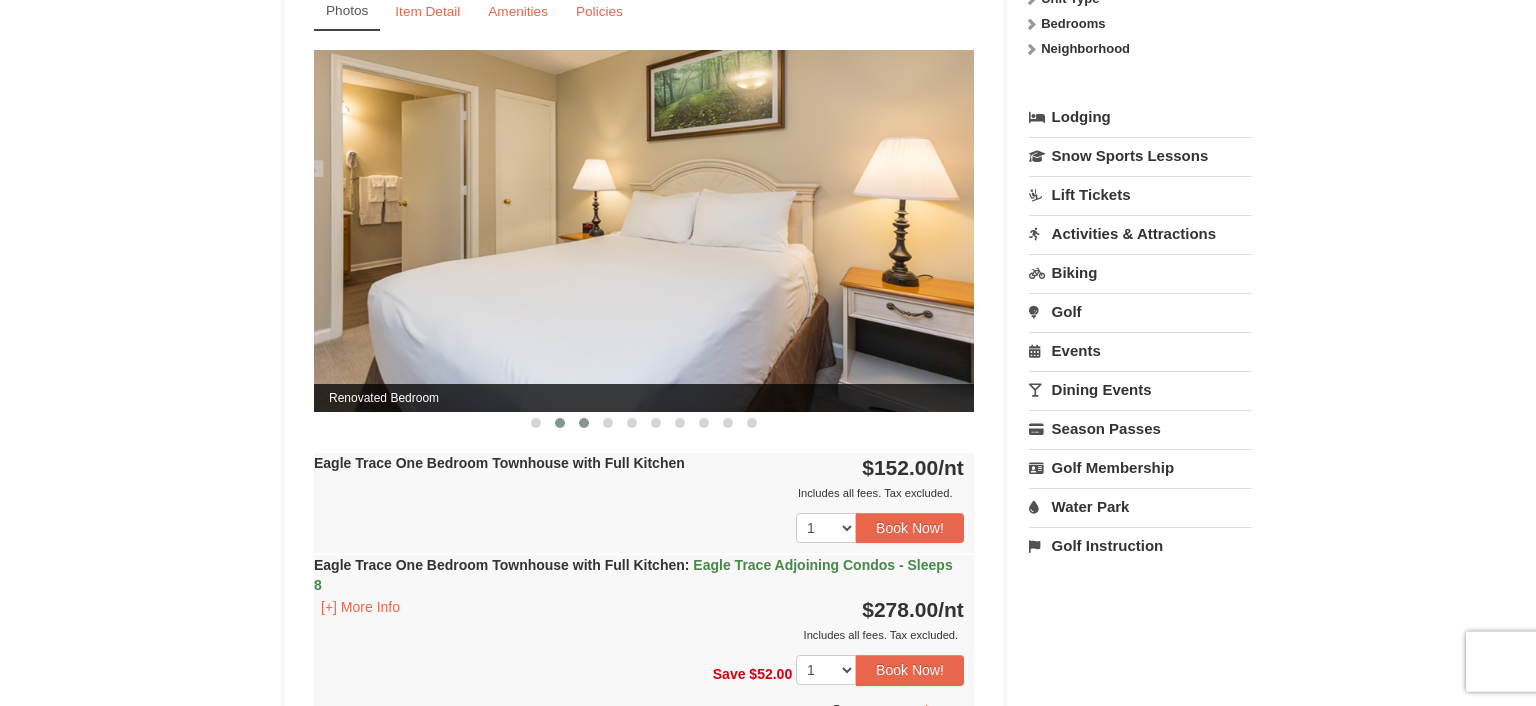 click at bounding box center [584, 423] 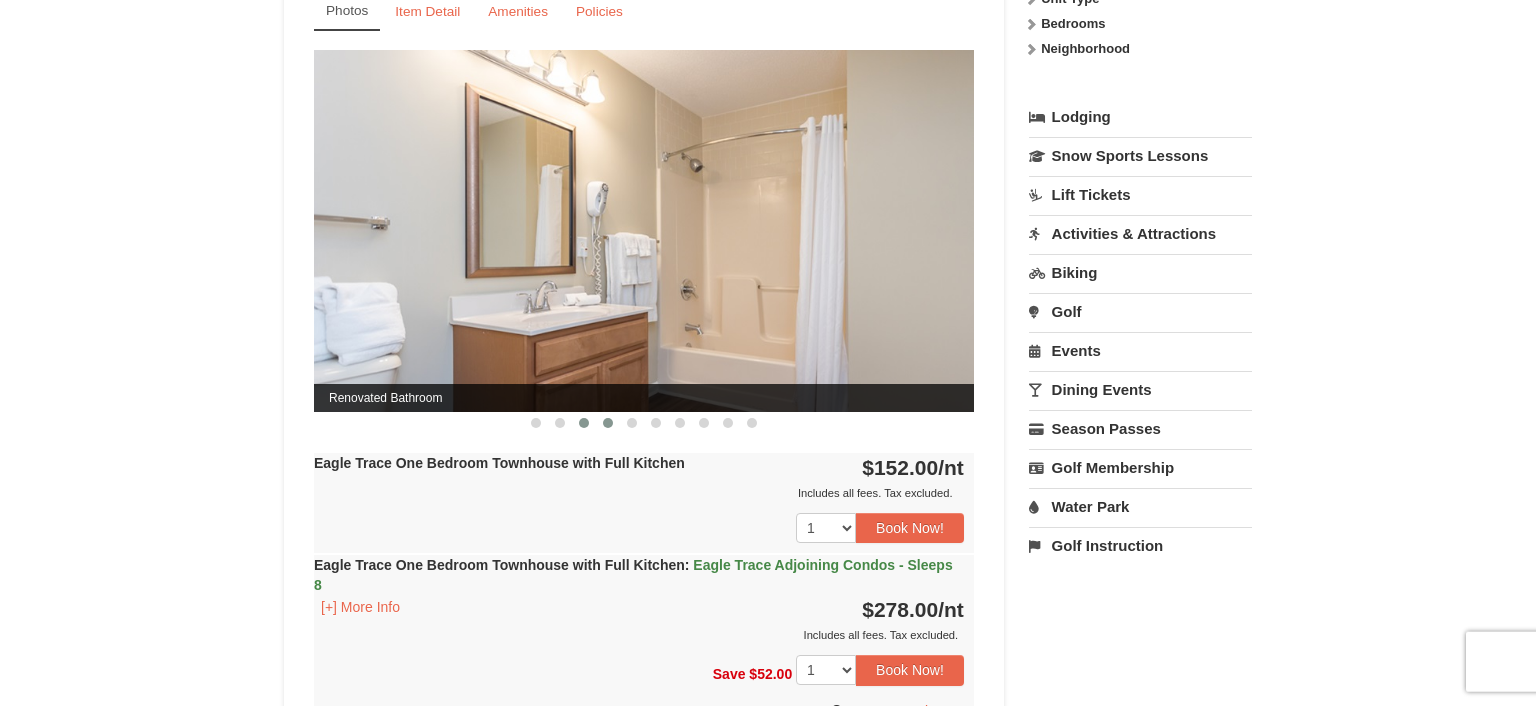 click at bounding box center (608, 423) 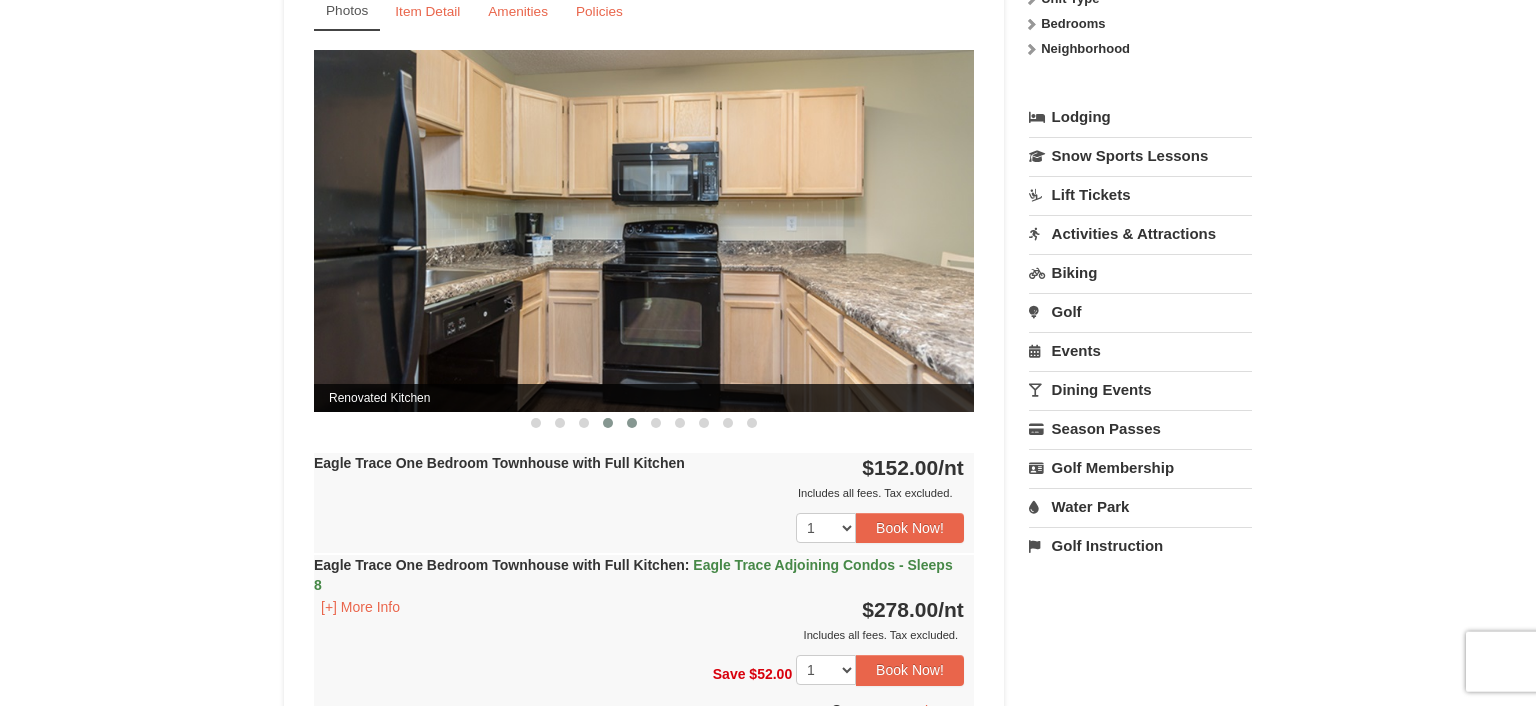 click at bounding box center (632, 423) 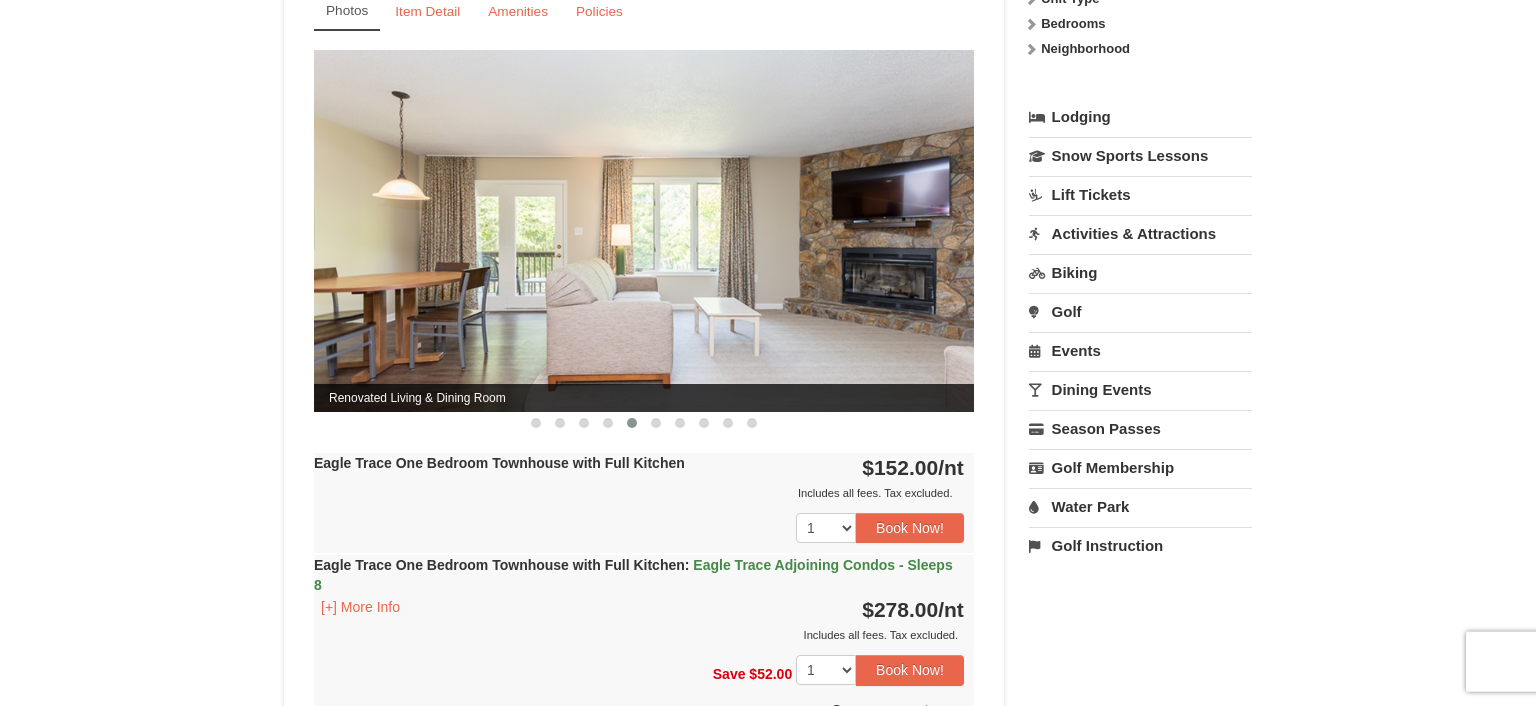 click on "Eagle Trace One Bedroom Townhouse with Full Kitchen
Managed By :   Massanutten Resort Lodging
Photos
Item Detail
Amenities
Policies
Eagle Trace - Mountain Townhomes
Details  >>
‹ ›" at bounding box center [644, 356] 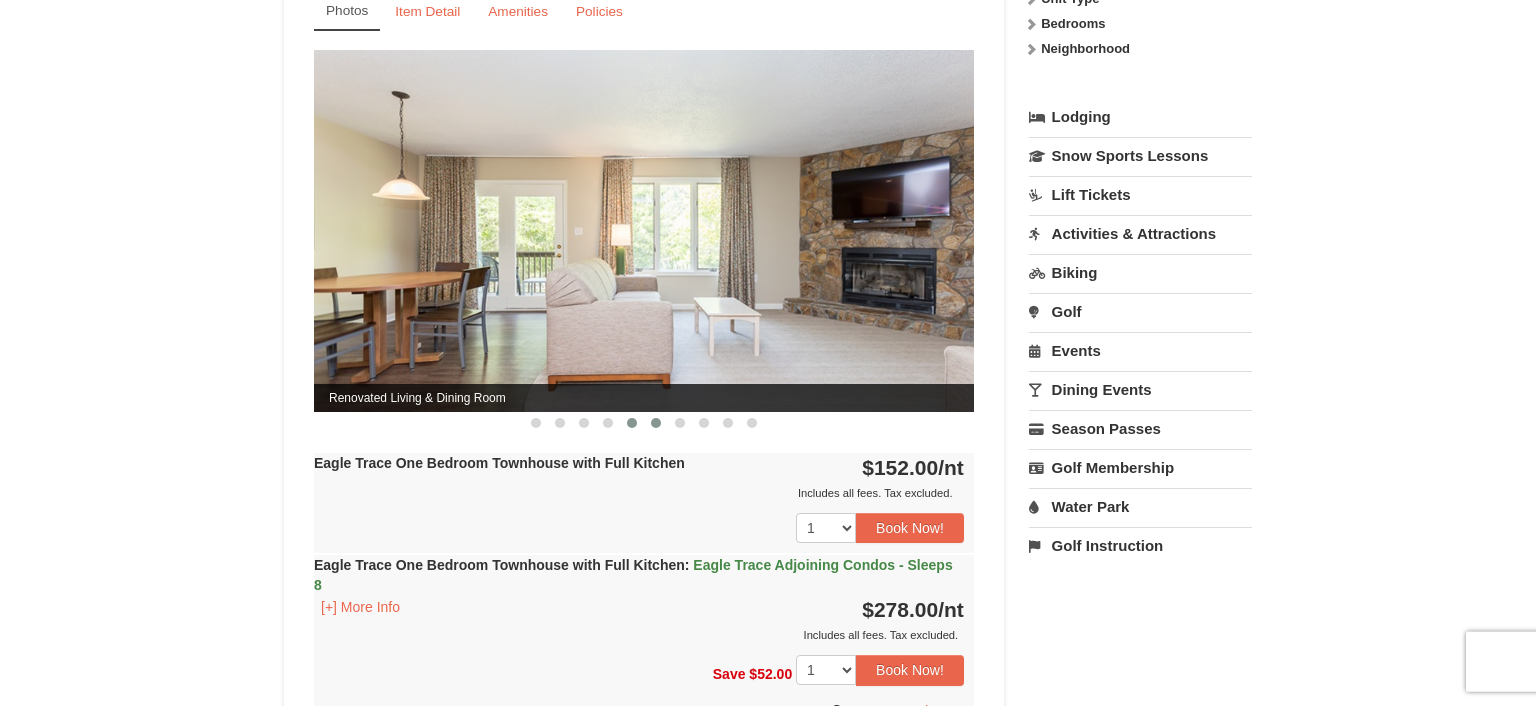 click at bounding box center (656, 423) 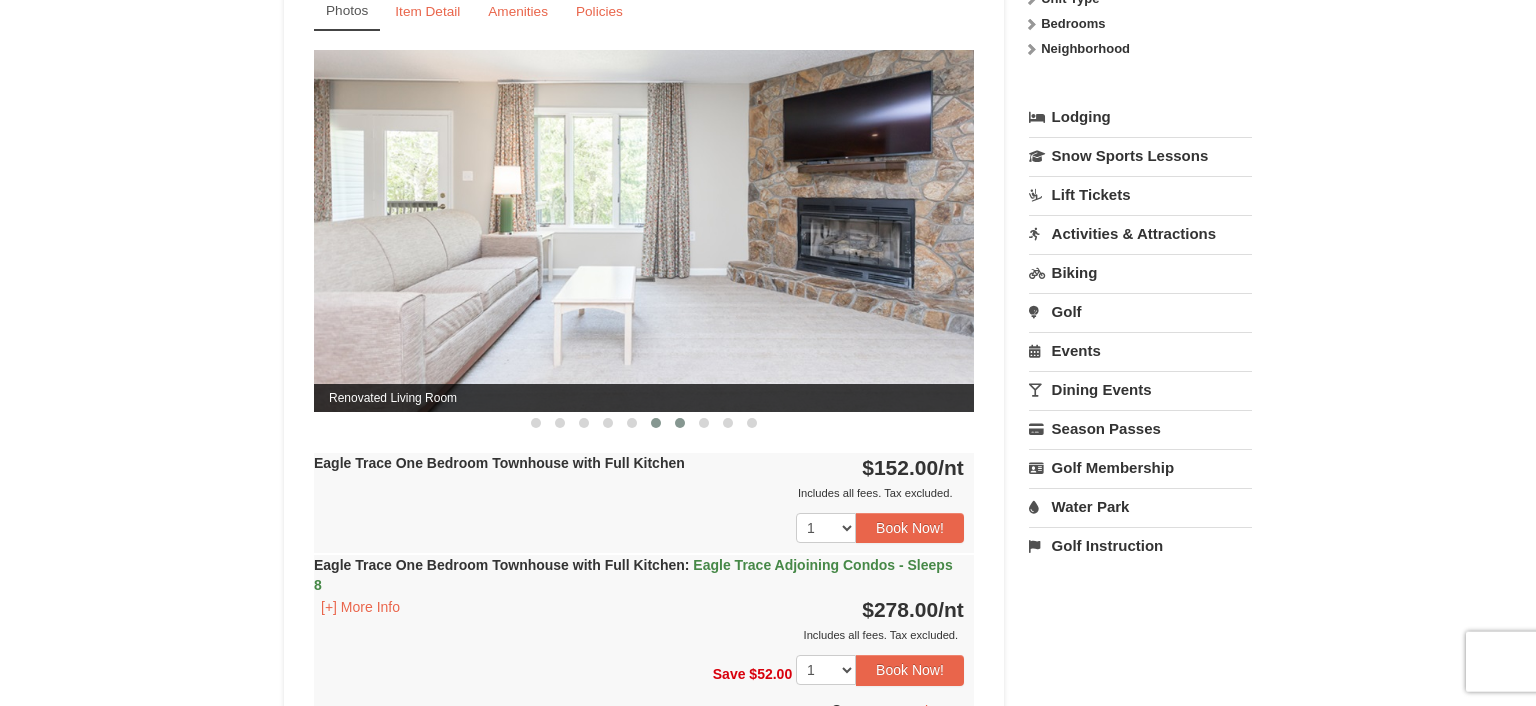 click at bounding box center (680, 423) 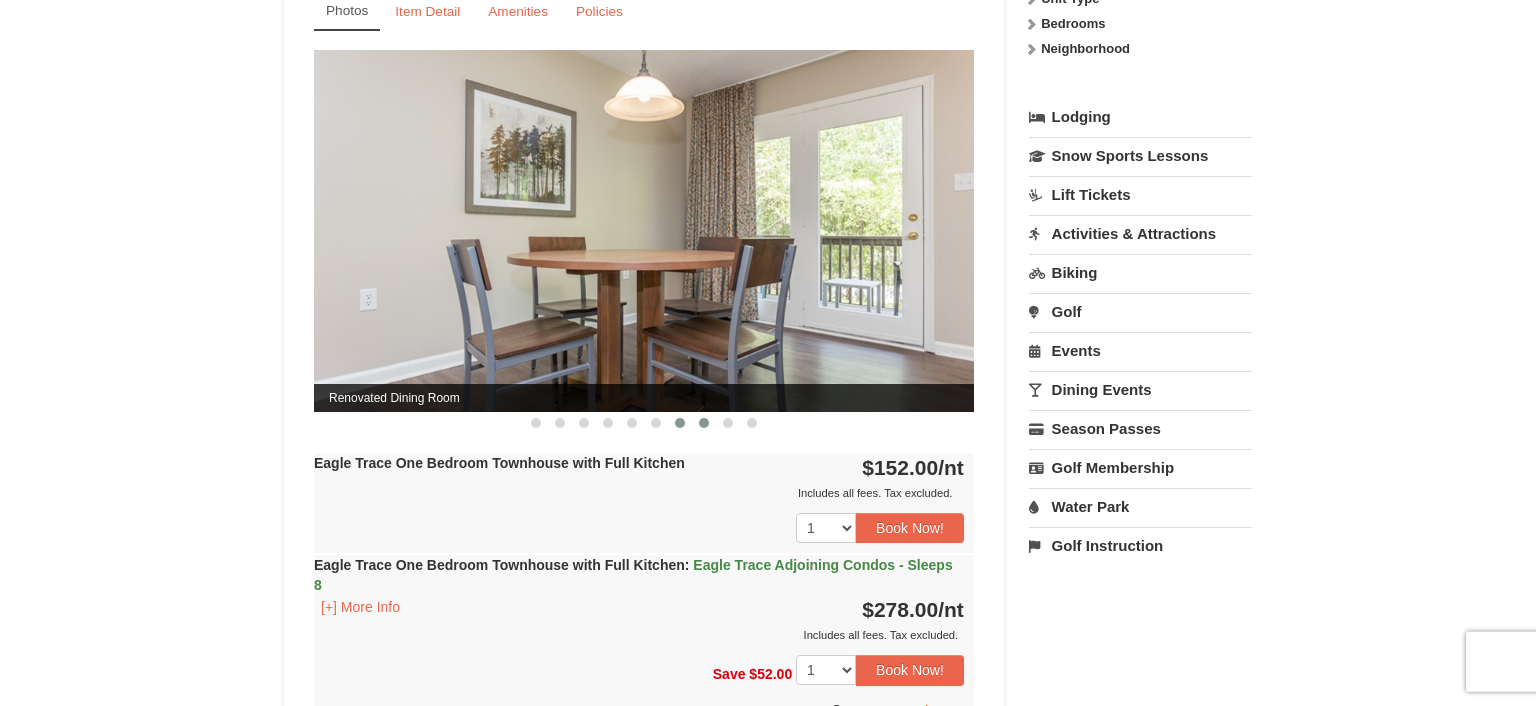 click at bounding box center (704, 423) 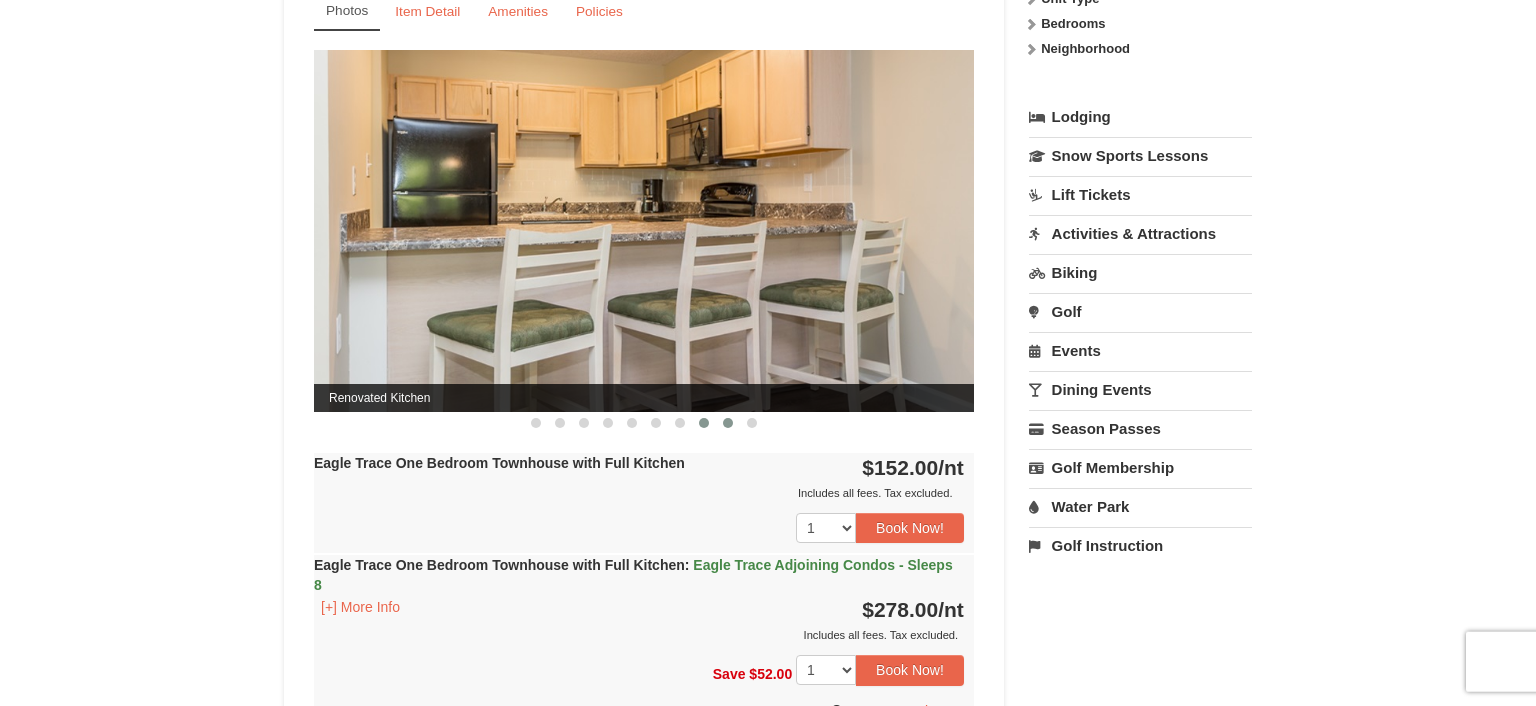 click at bounding box center [728, 423] 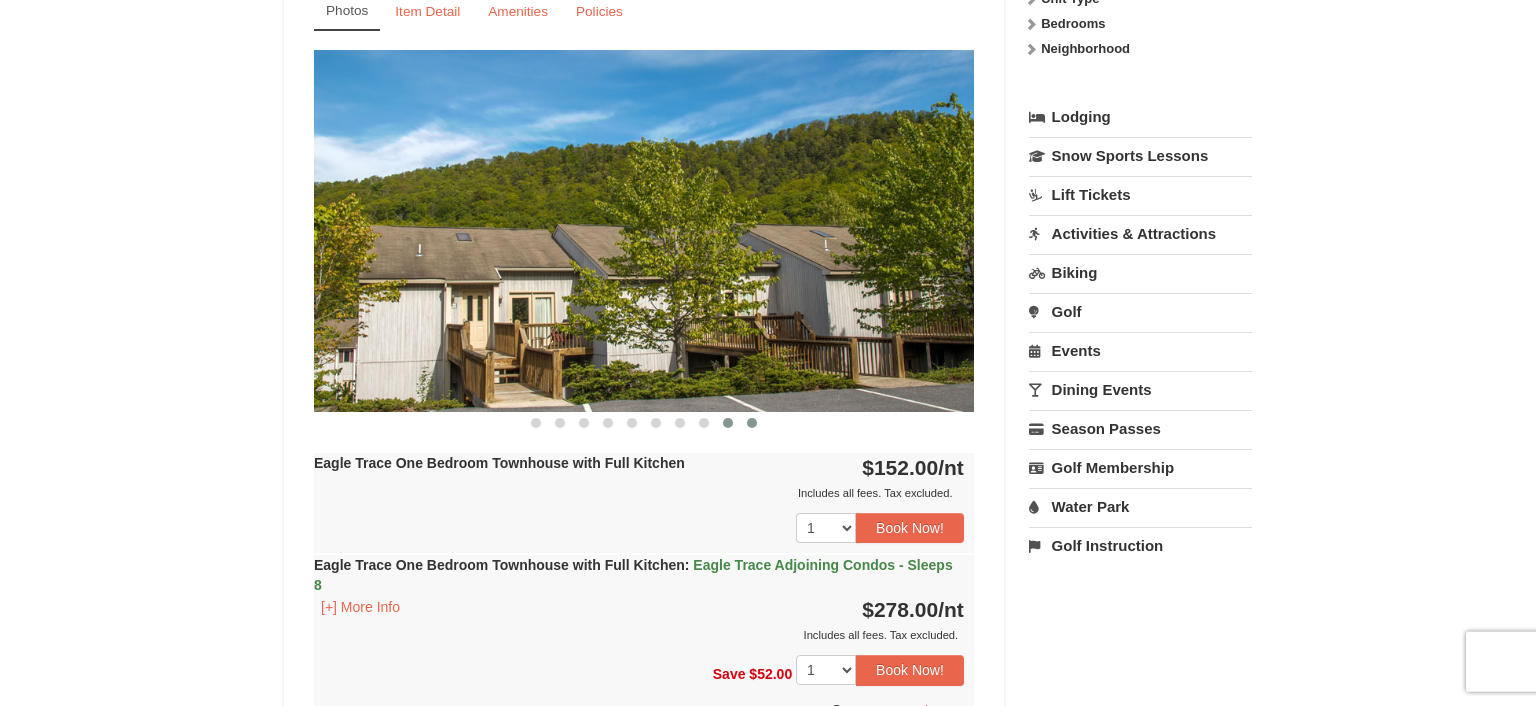 click at bounding box center [752, 423] 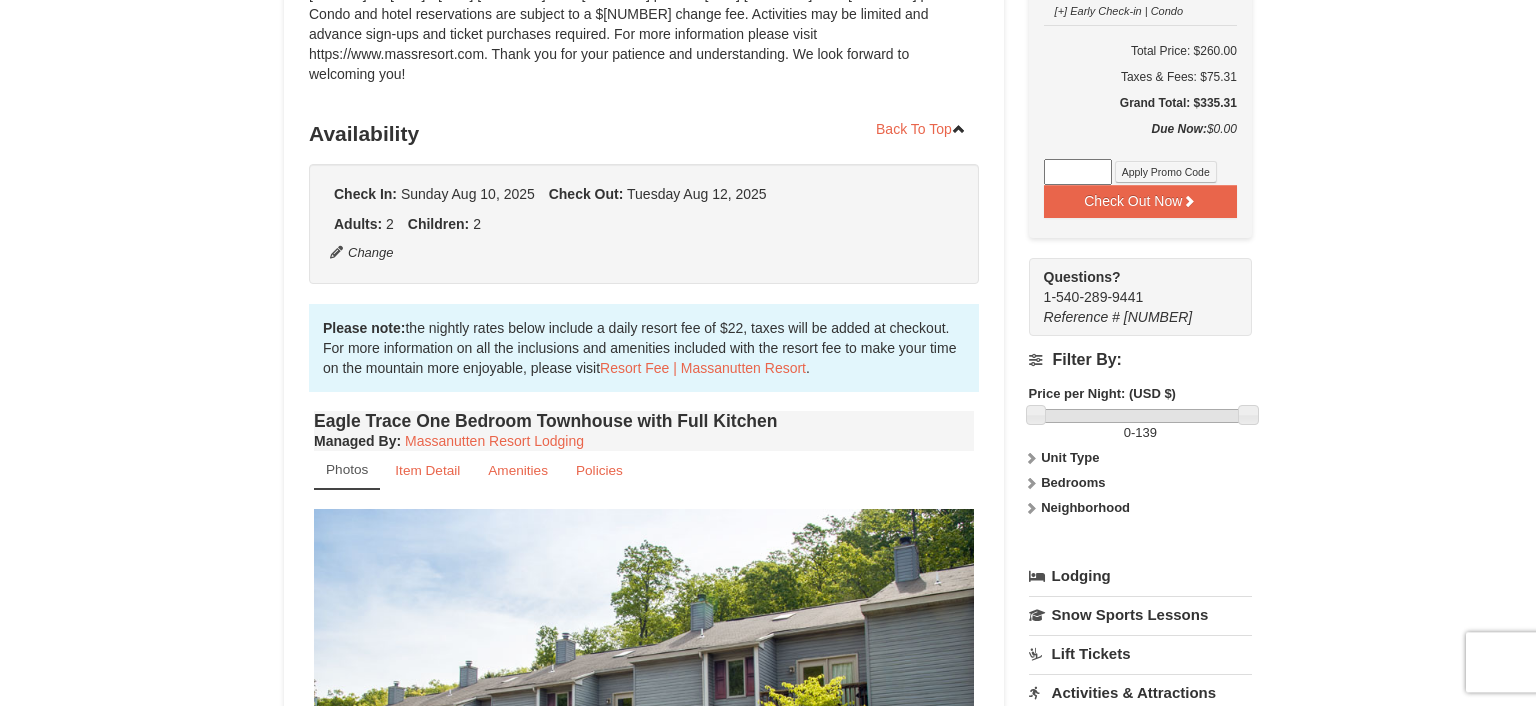 scroll, scrollTop: 291, scrollLeft: 0, axis: vertical 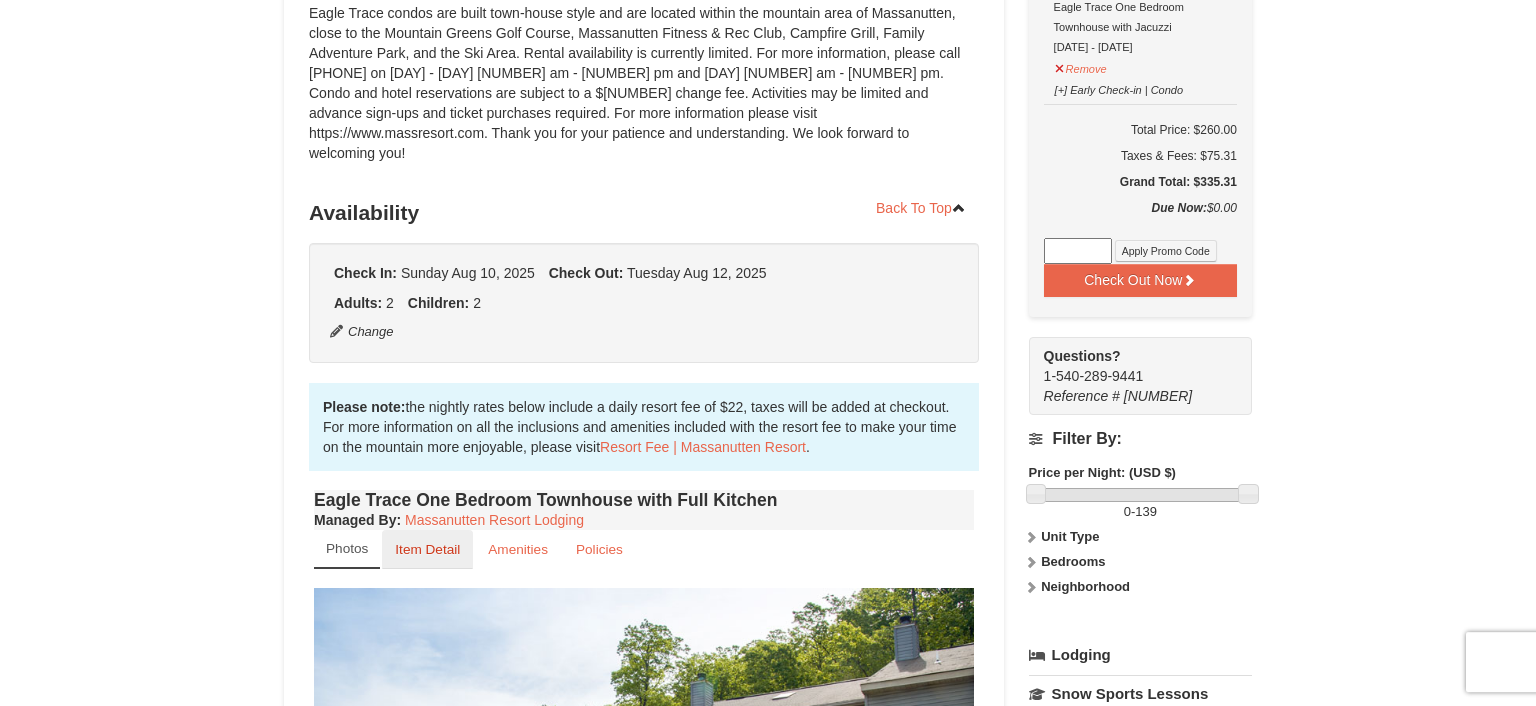 click on "Item Detail" at bounding box center (427, 549) 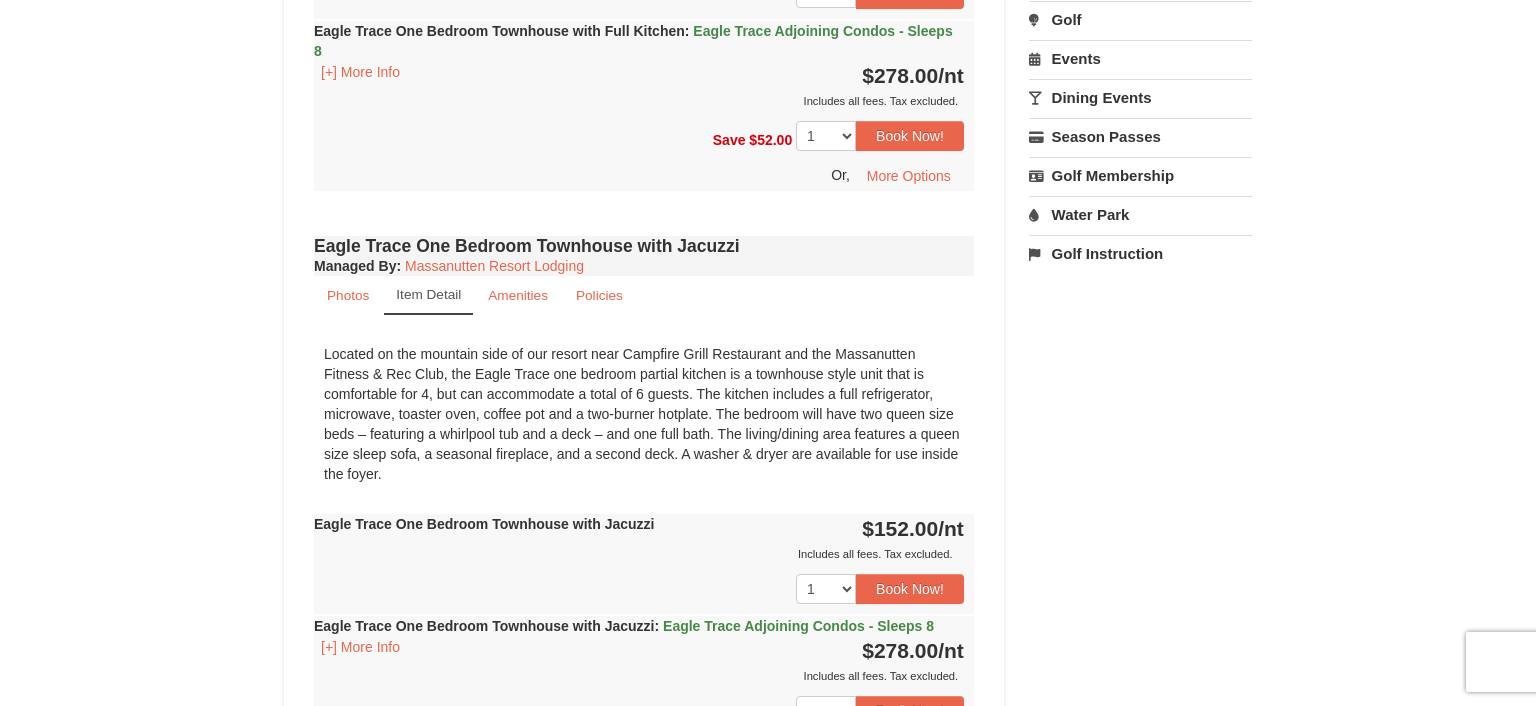 scroll, scrollTop: 1197, scrollLeft: 0, axis: vertical 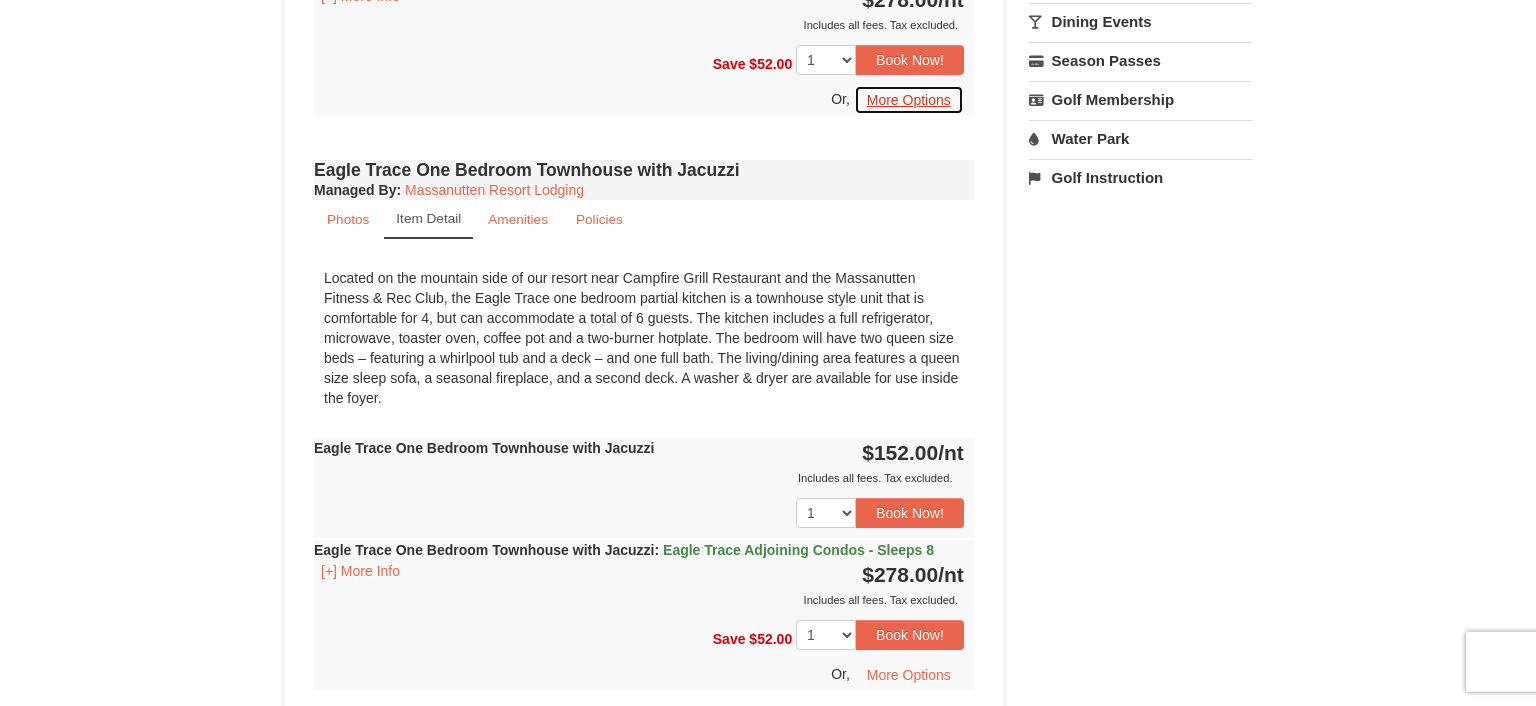 click on "More Options" at bounding box center (909, 100) 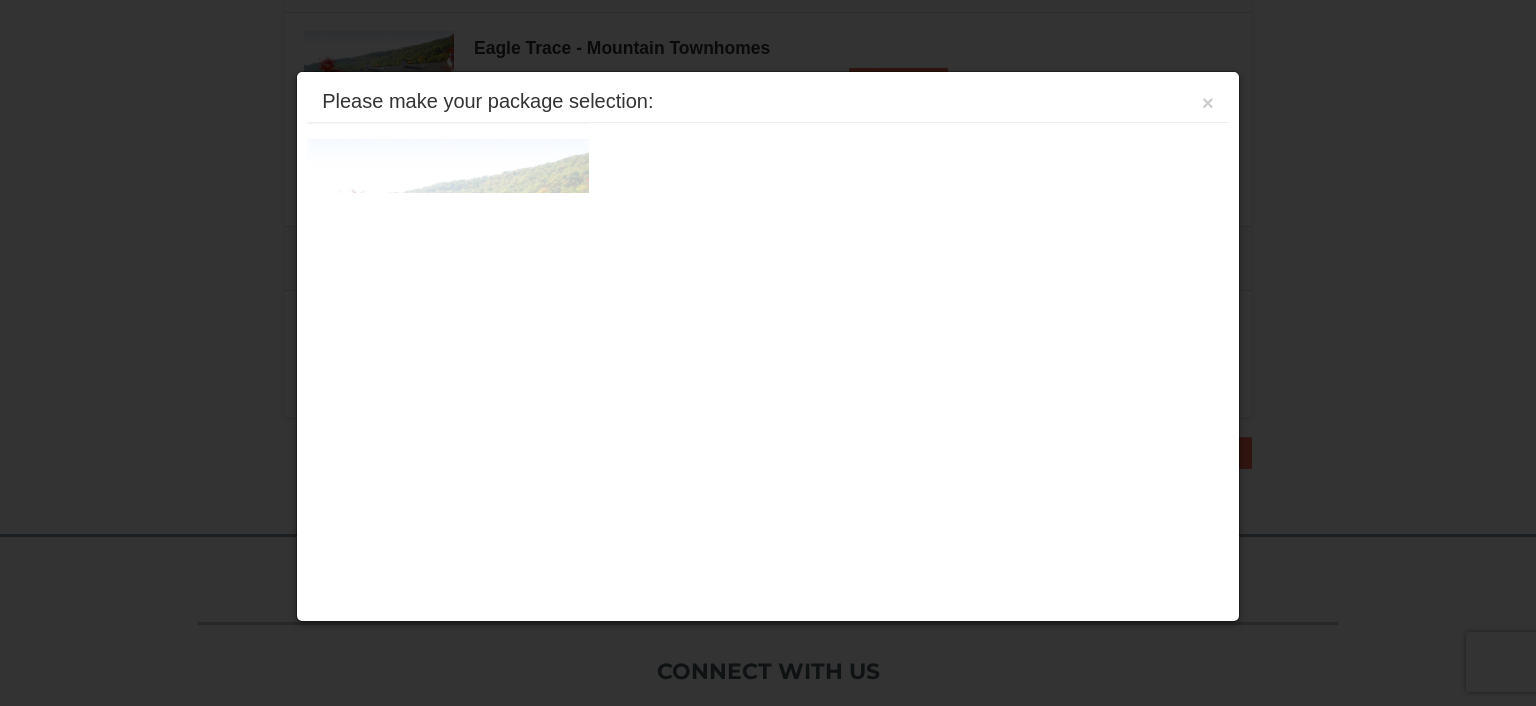 scroll, scrollTop: 610, scrollLeft: 0, axis: vertical 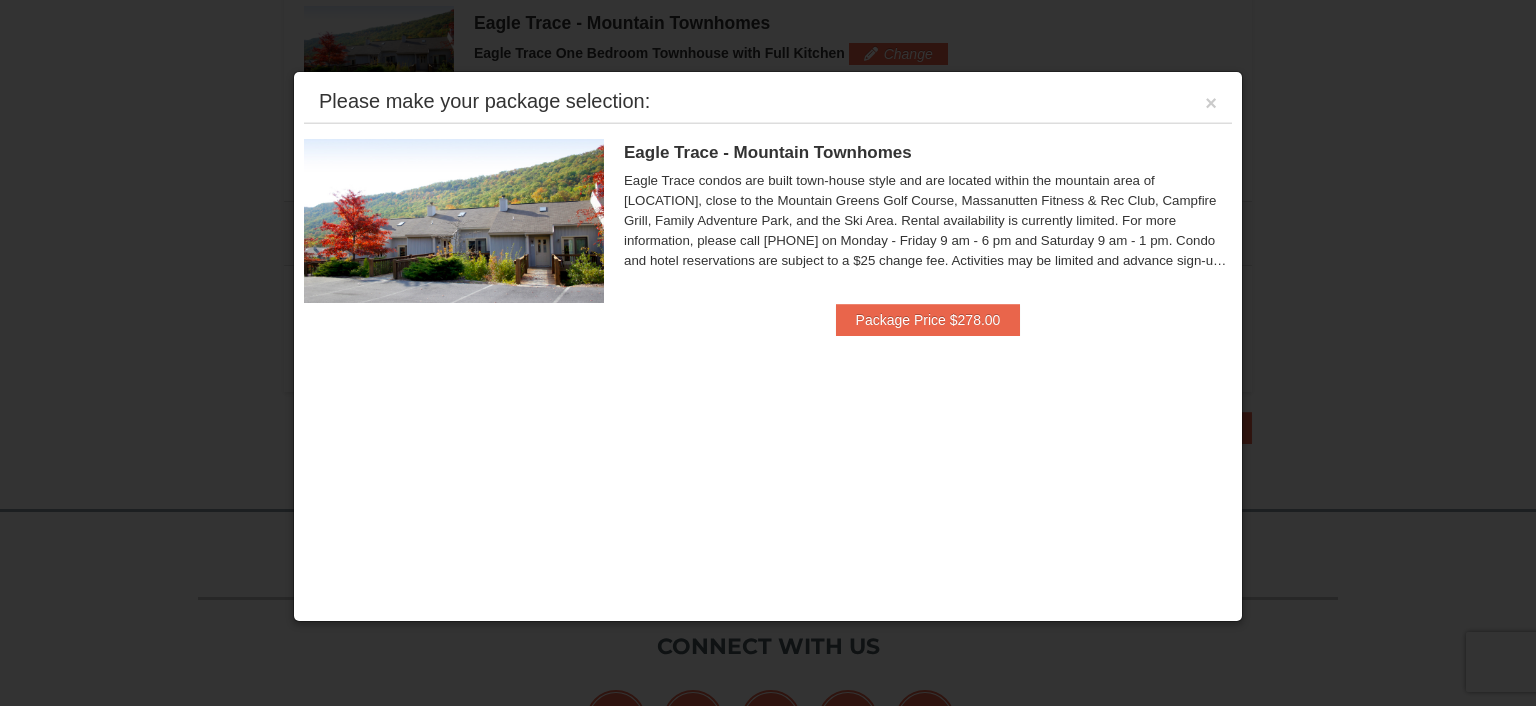 click on "Eagle Trace condos are built town-house style and are located within the mountain area of [LOCATION], close to the Mountain Greens Golf Course, Massanutten Fitness & Rec Club, Campfire Grill, Family Adventure Park, and the Ski Area.
Rental availability is currently limited. For more information, please call [PHONE] on Monday - Friday 9 am - 6 pm and Saturday 9 am - 1 pm. Condo and hotel reservations are subject to a $25 change fee.
Activities may be limited and advance sign-ups and ticket purchases required. For more information please visit https://www.massresort.com. Thank you for your patience and understanding. We look forward to welcoming you!" at bounding box center (928, 221) 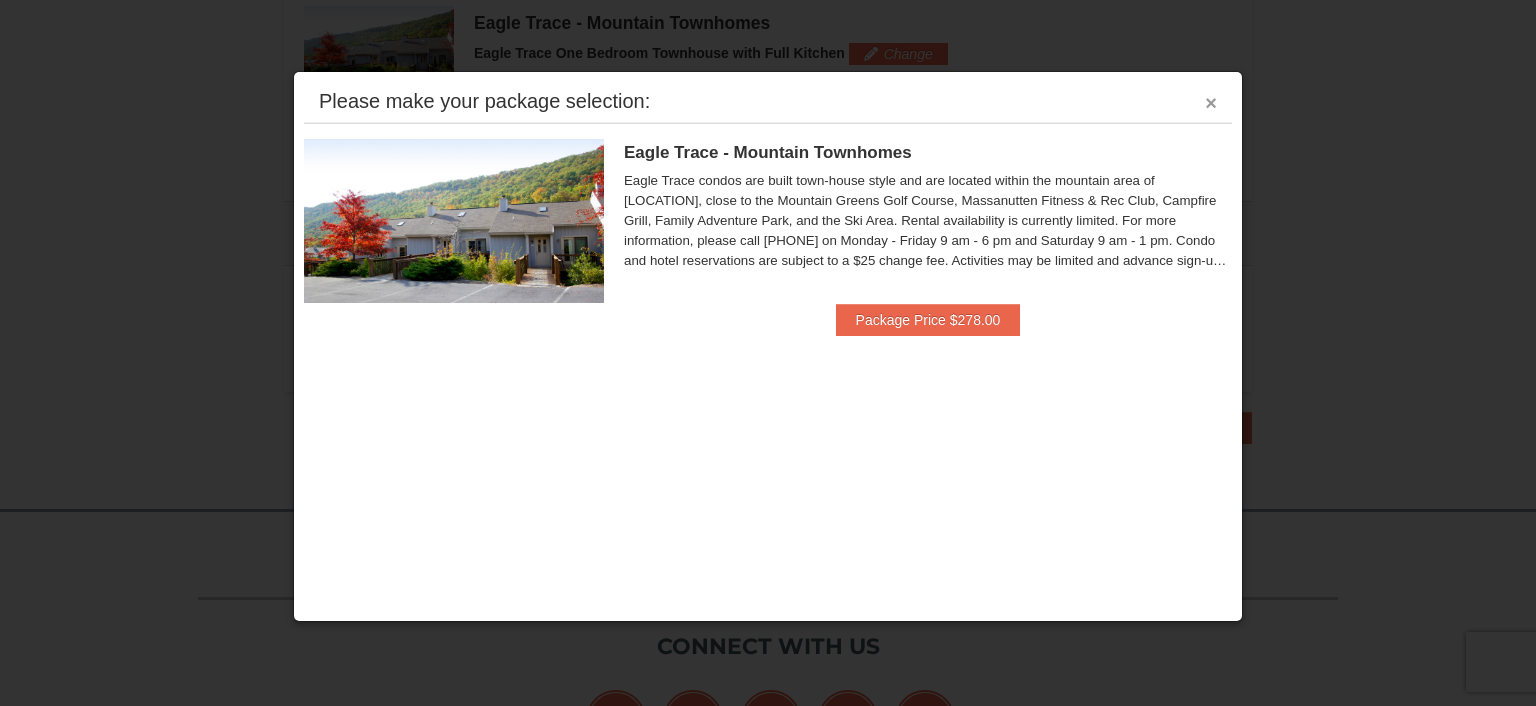click on "×" at bounding box center [1211, 103] 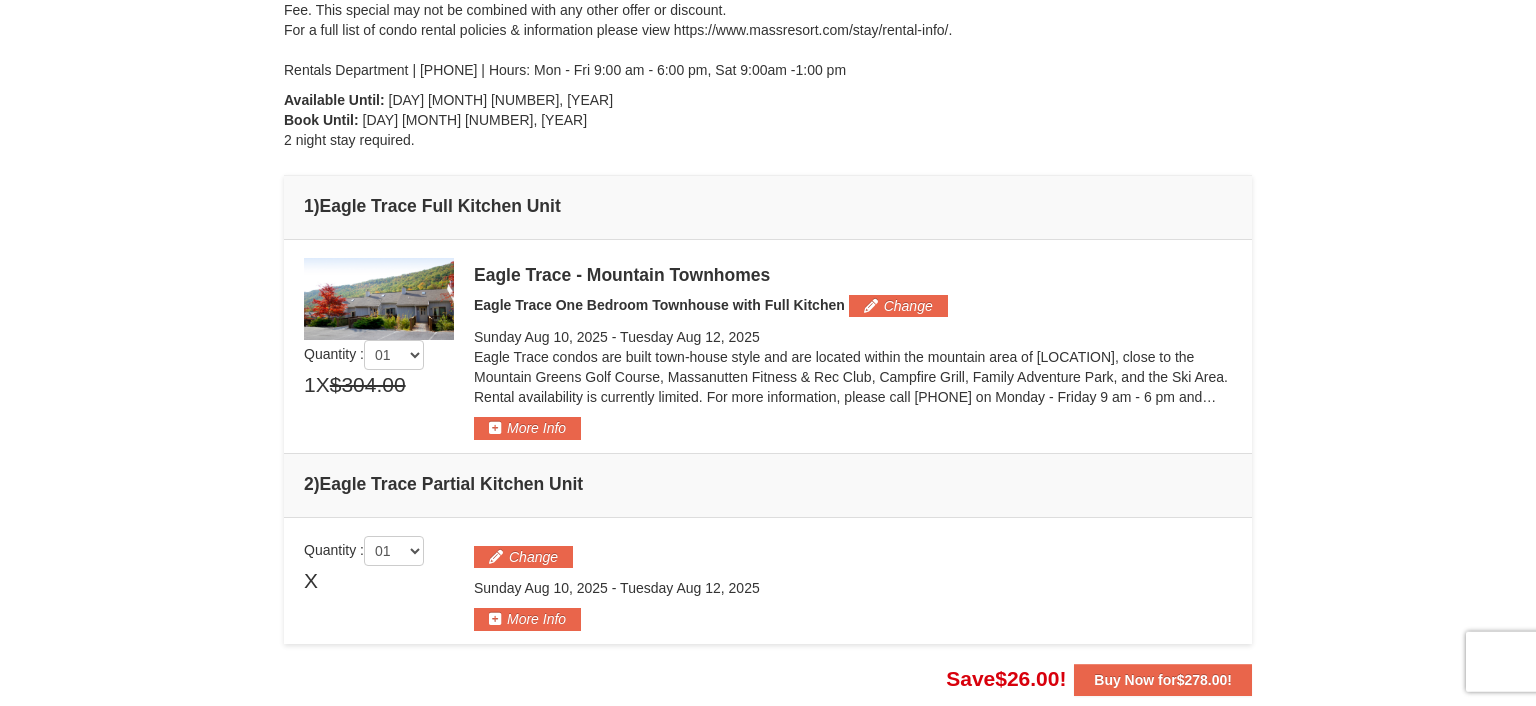 scroll, scrollTop: 357, scrollLeft: 0, axis: vertical 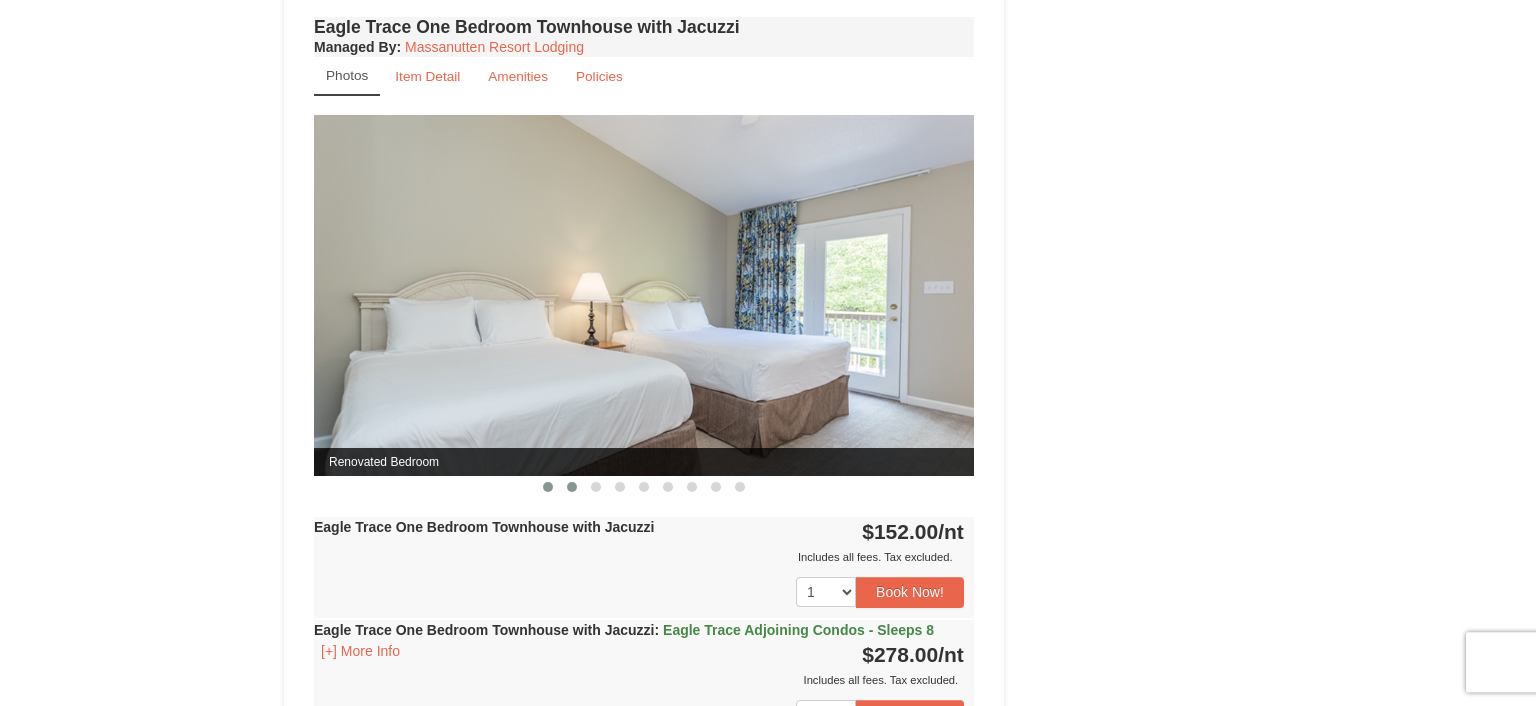 click at bounding box center [572, 487] 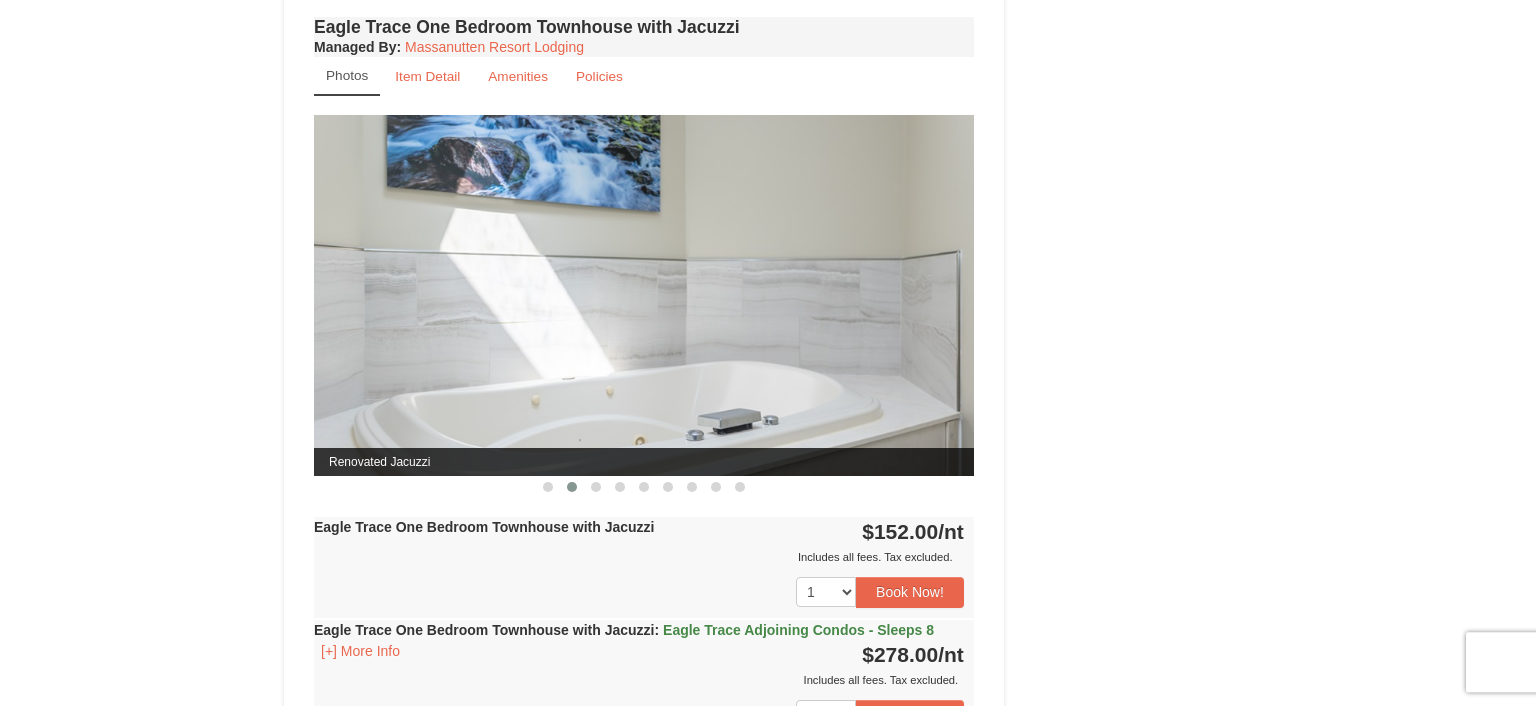 click at bounding box center [572, 487] 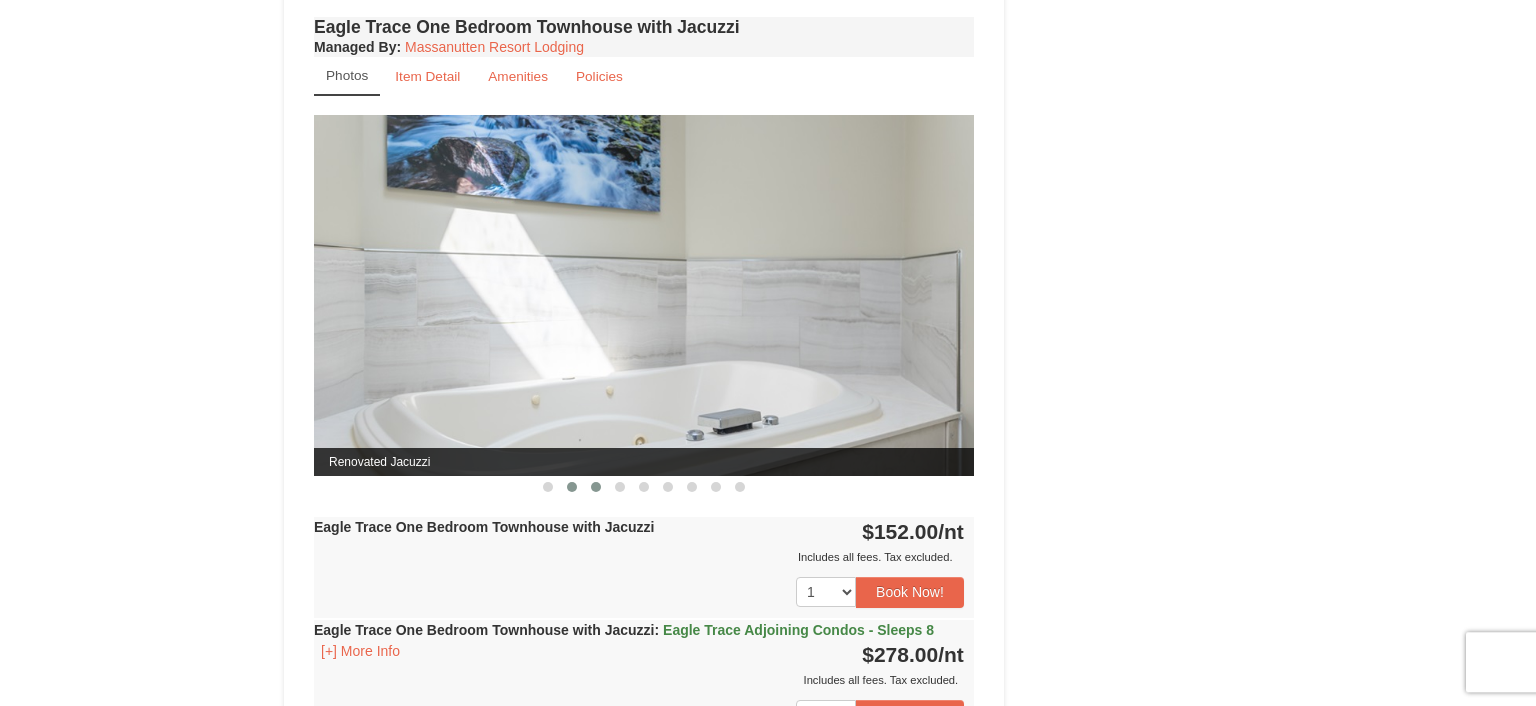 click at bounding box center [596, 487] 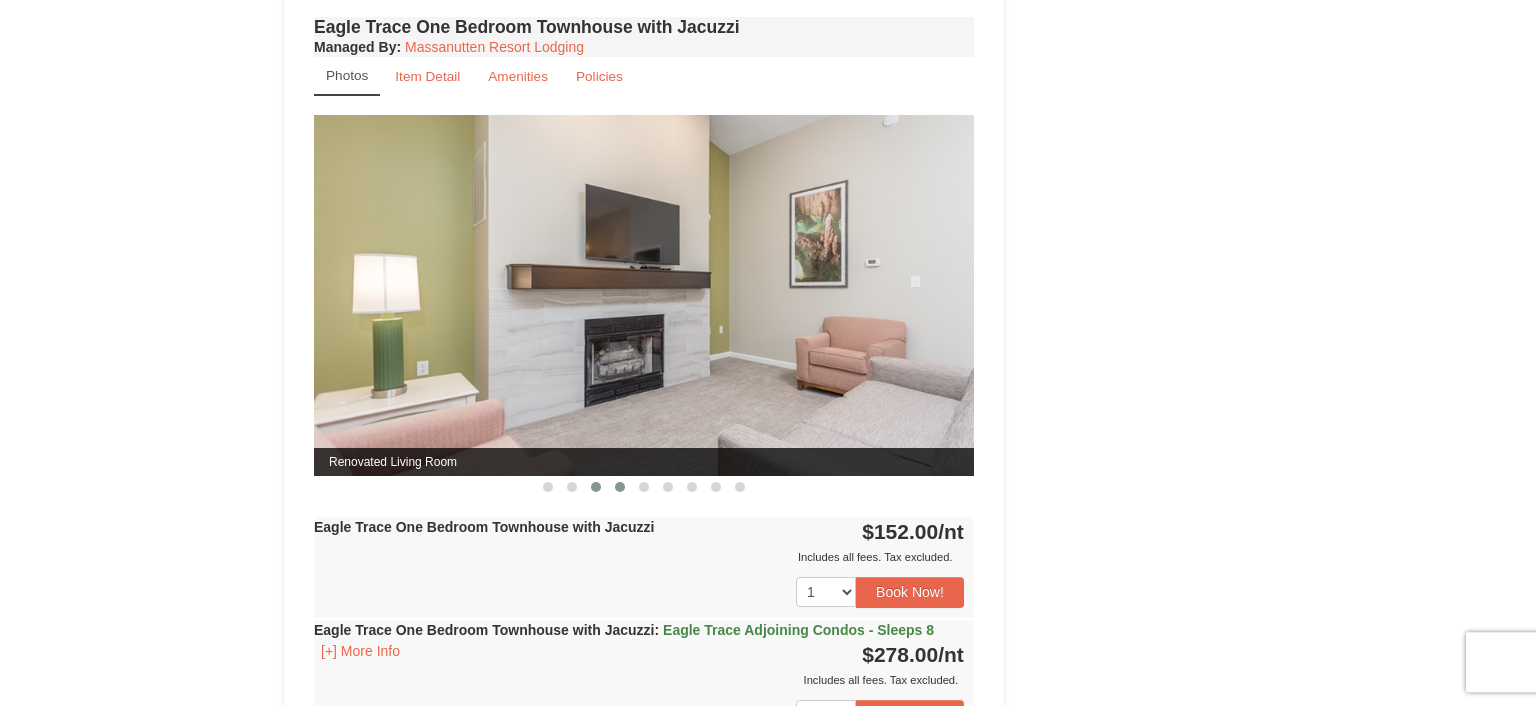 click at bounding box center [620, 487] 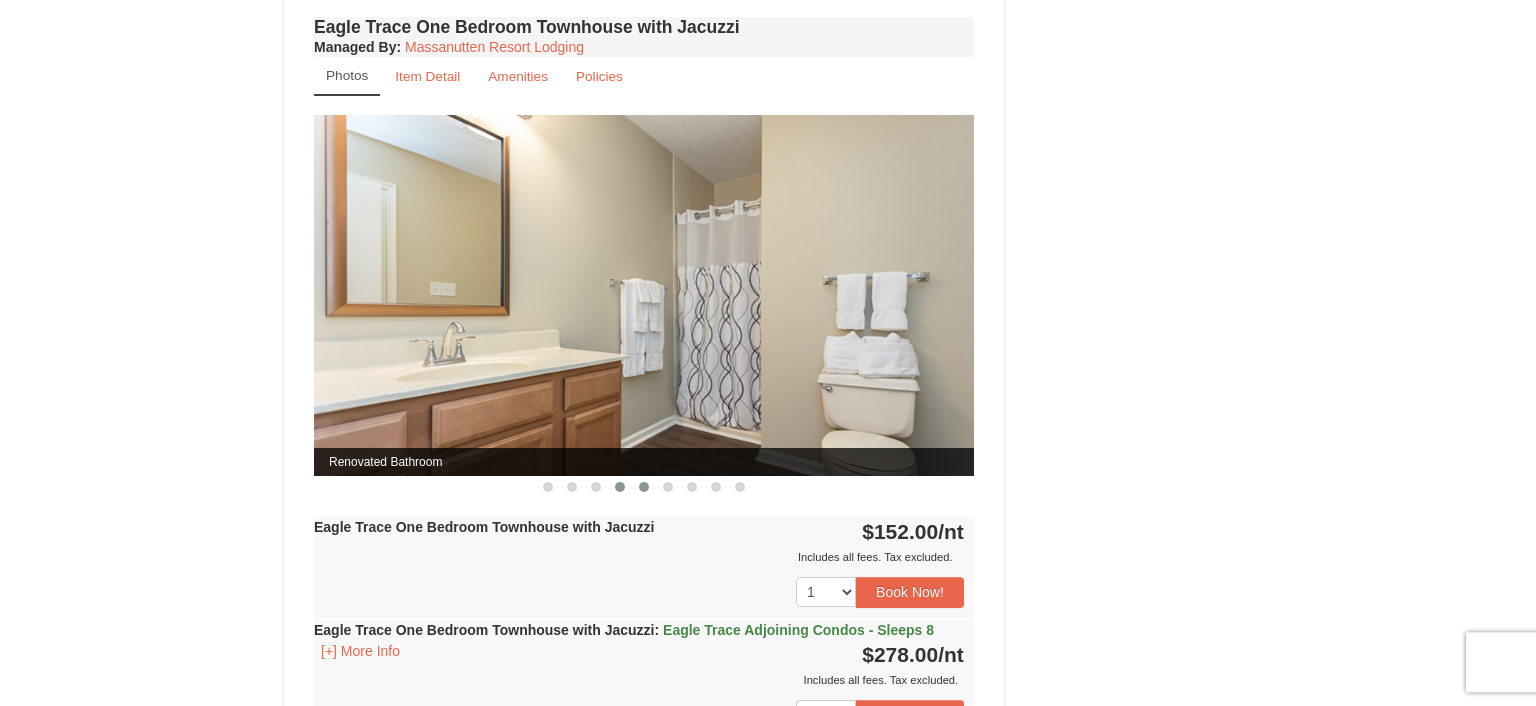 click at bounding box center (644, 487) 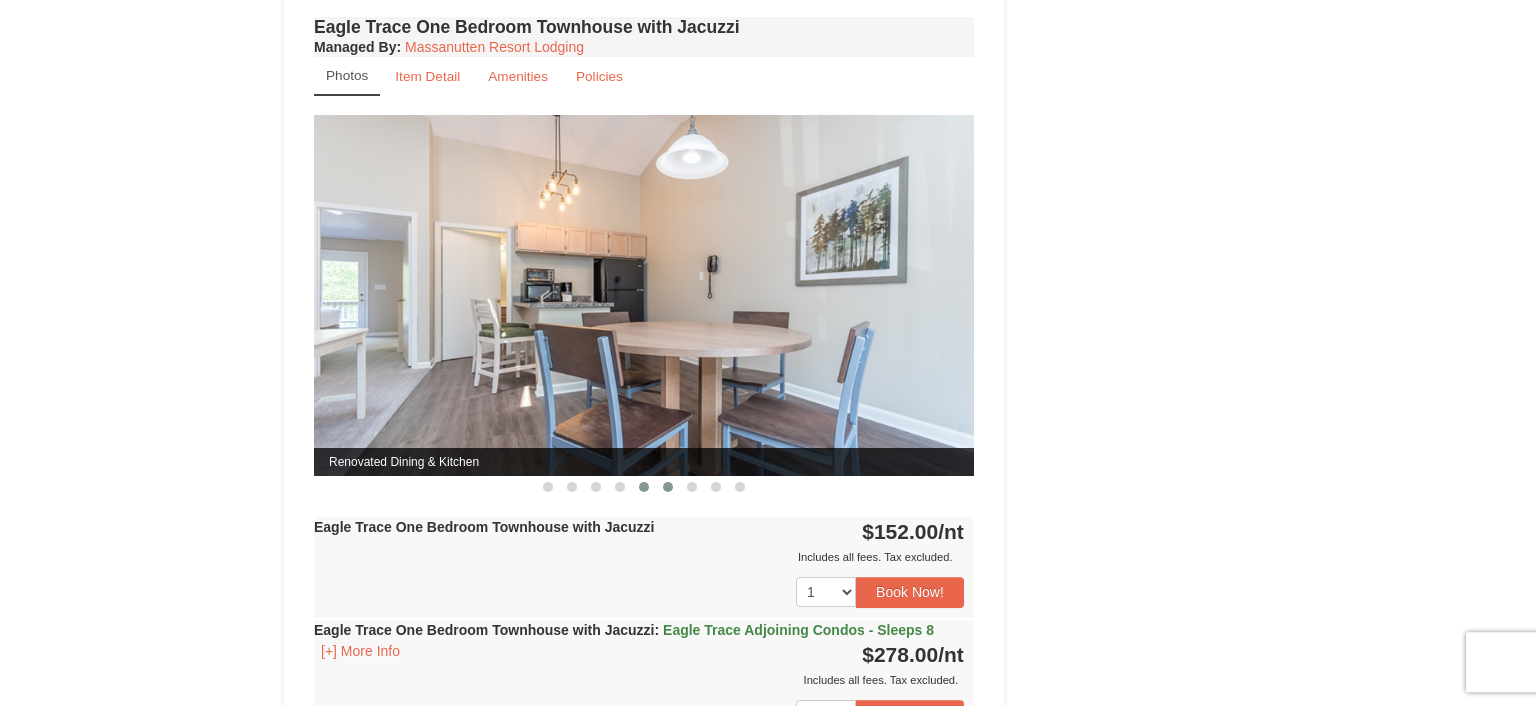 click at bounding box center [668, 487] 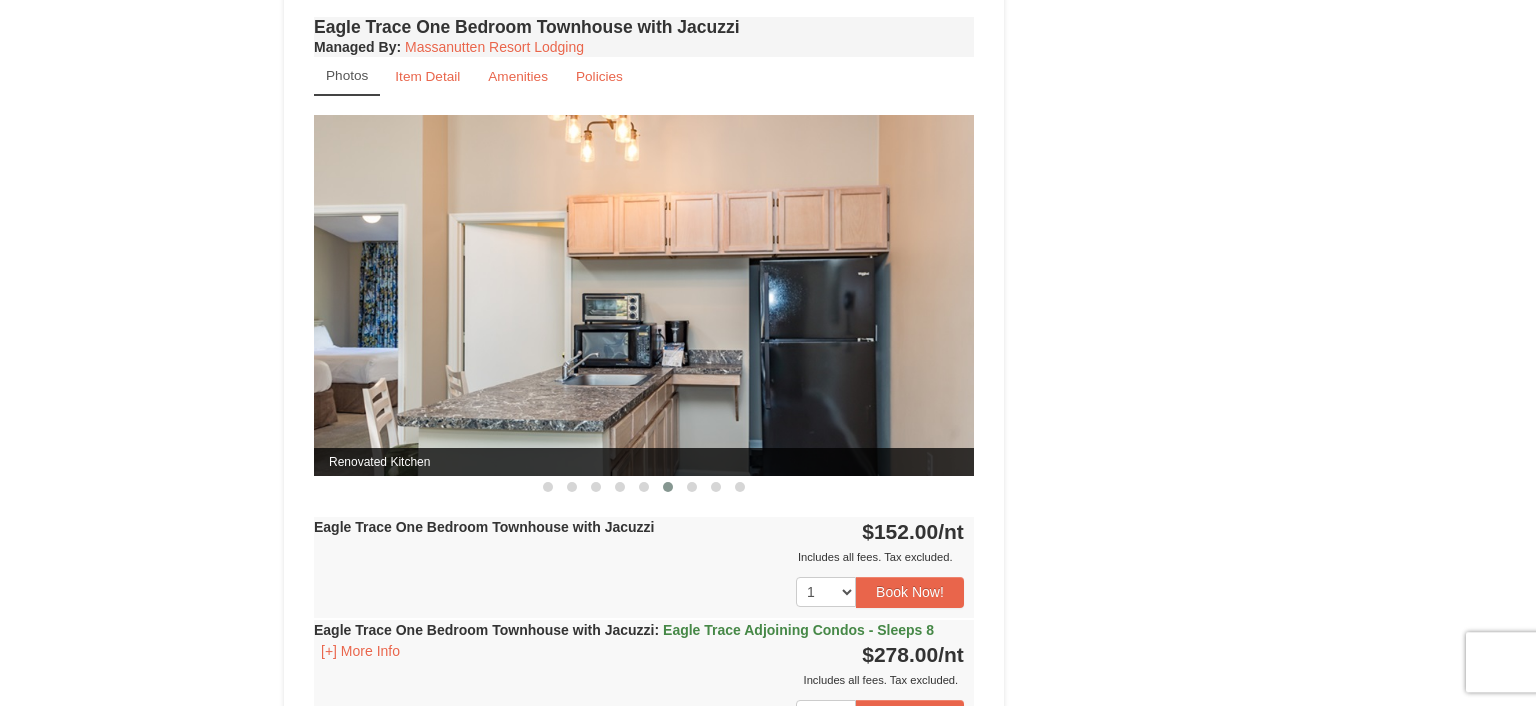 scroll, scrollTop: 1563, scrollLeft: 0, axis: vertical 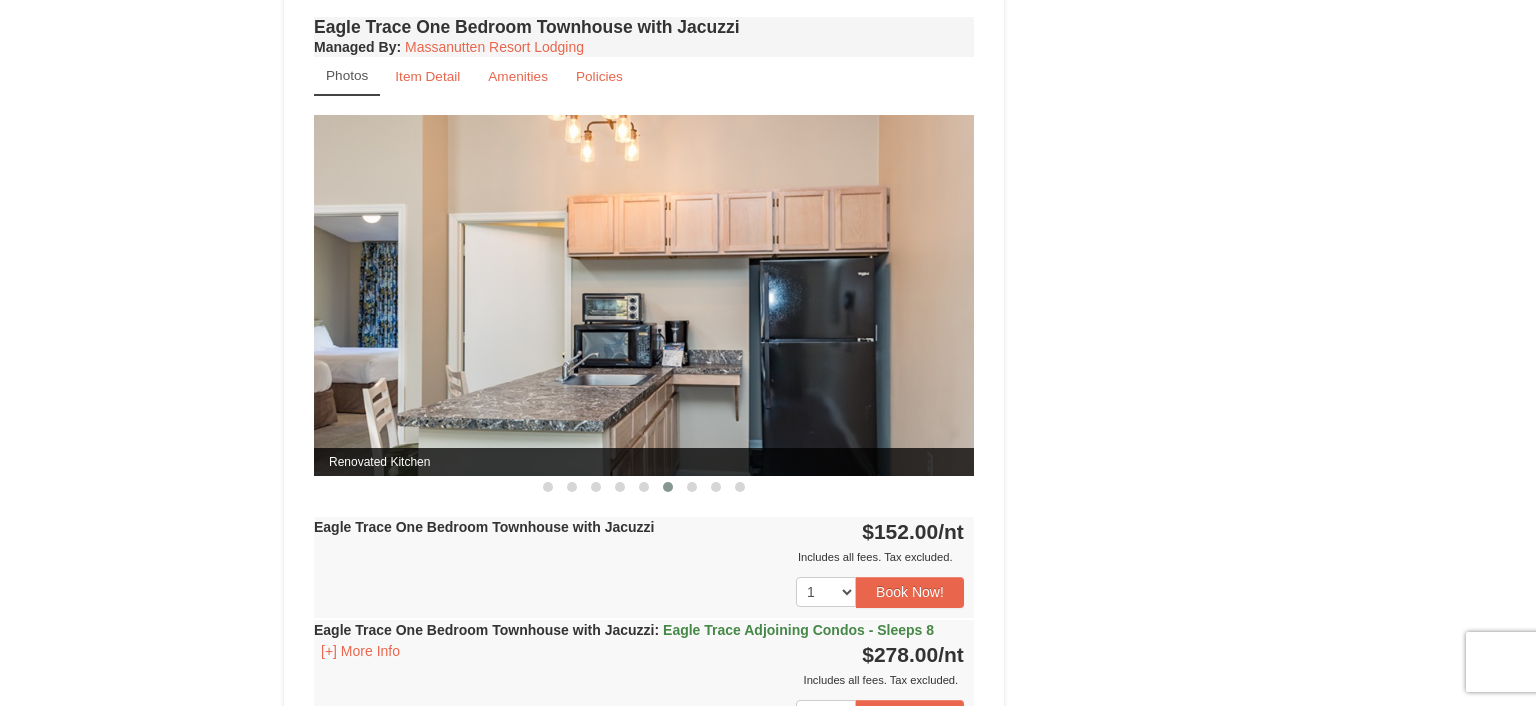 drag, startPoint x: 1523, startPoint y: 435, endPoint x: 1535, endPoint y: 287, distance: 148.48569 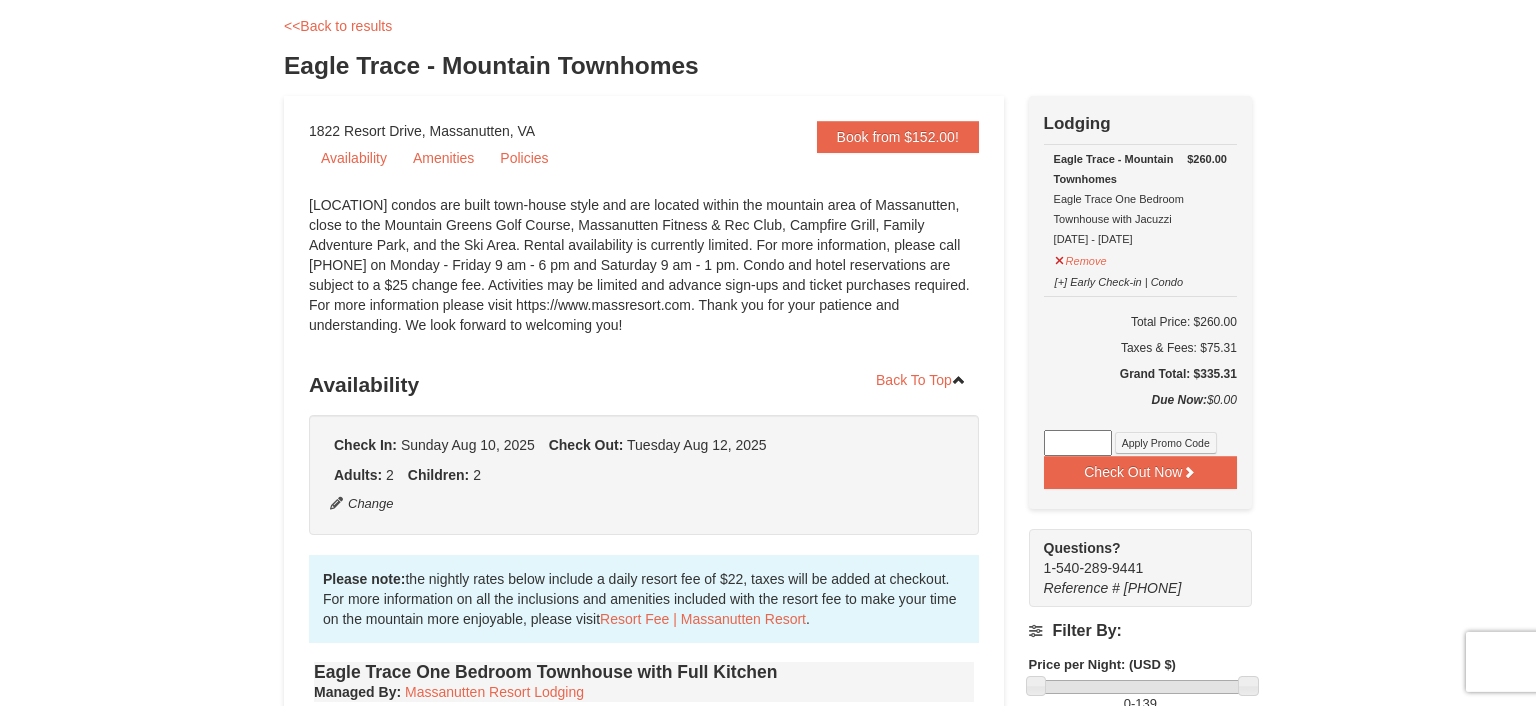 scroll, scrollTop: 95, scrollLeft: 0, axis: vertical 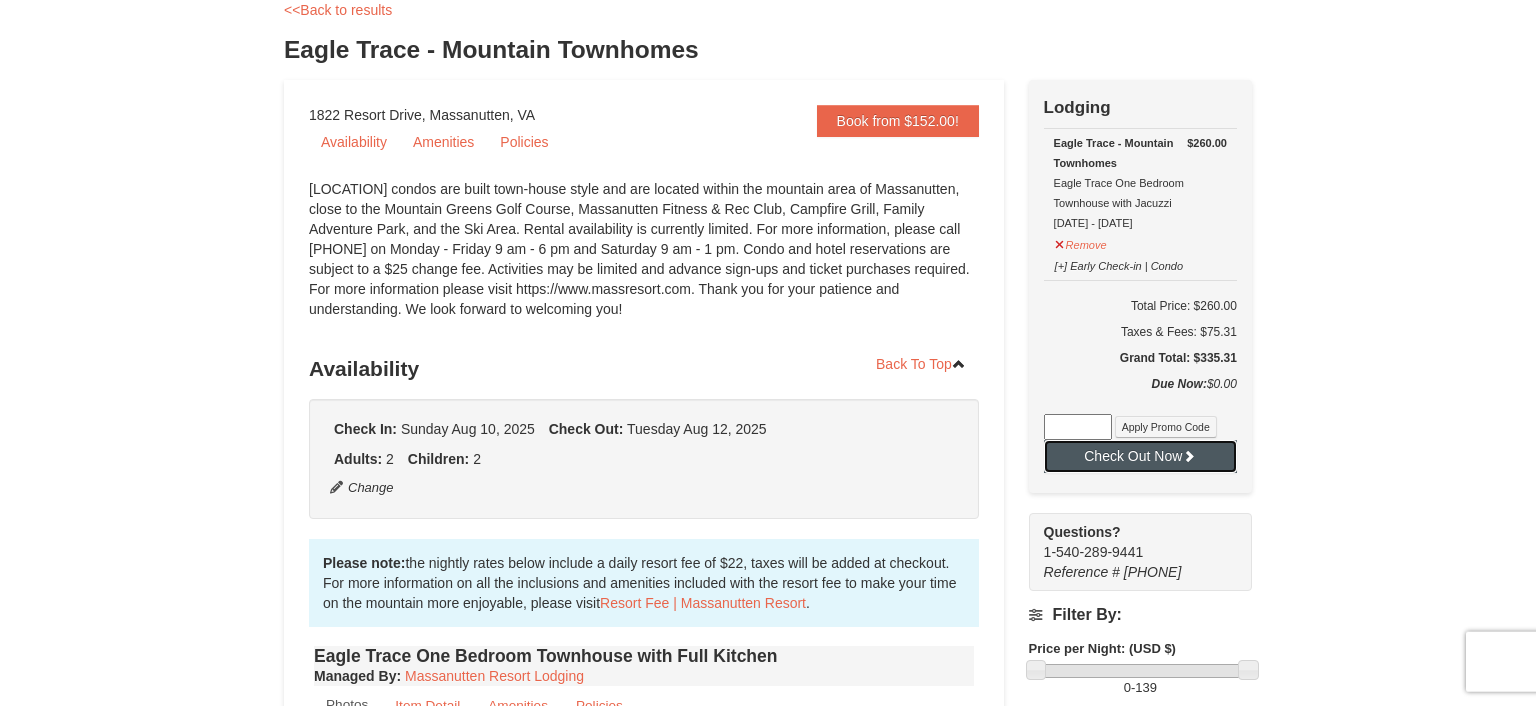 click on "Check Out Now" at bounding box center [1140, 456] 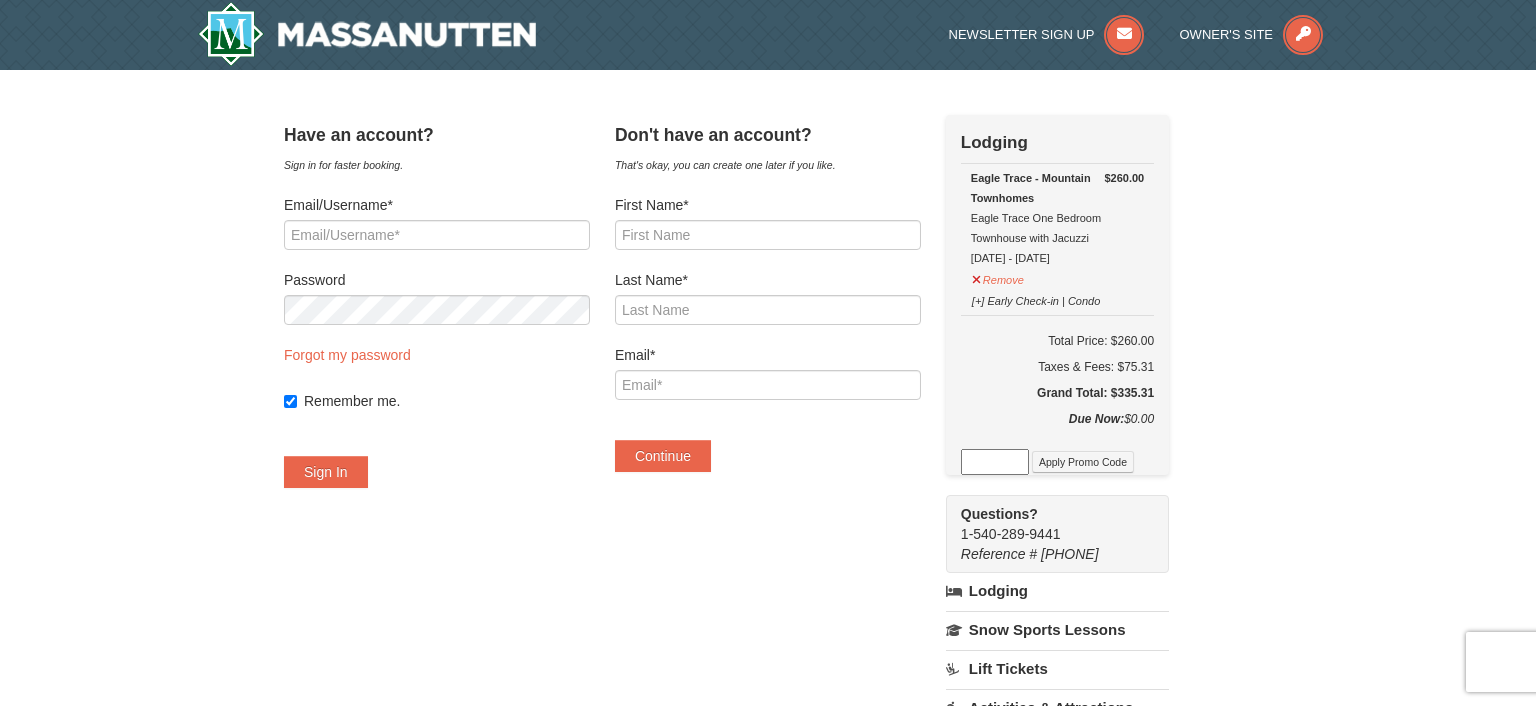 scroll, scrollTop: 0, scrollLeft: 0, axis: both 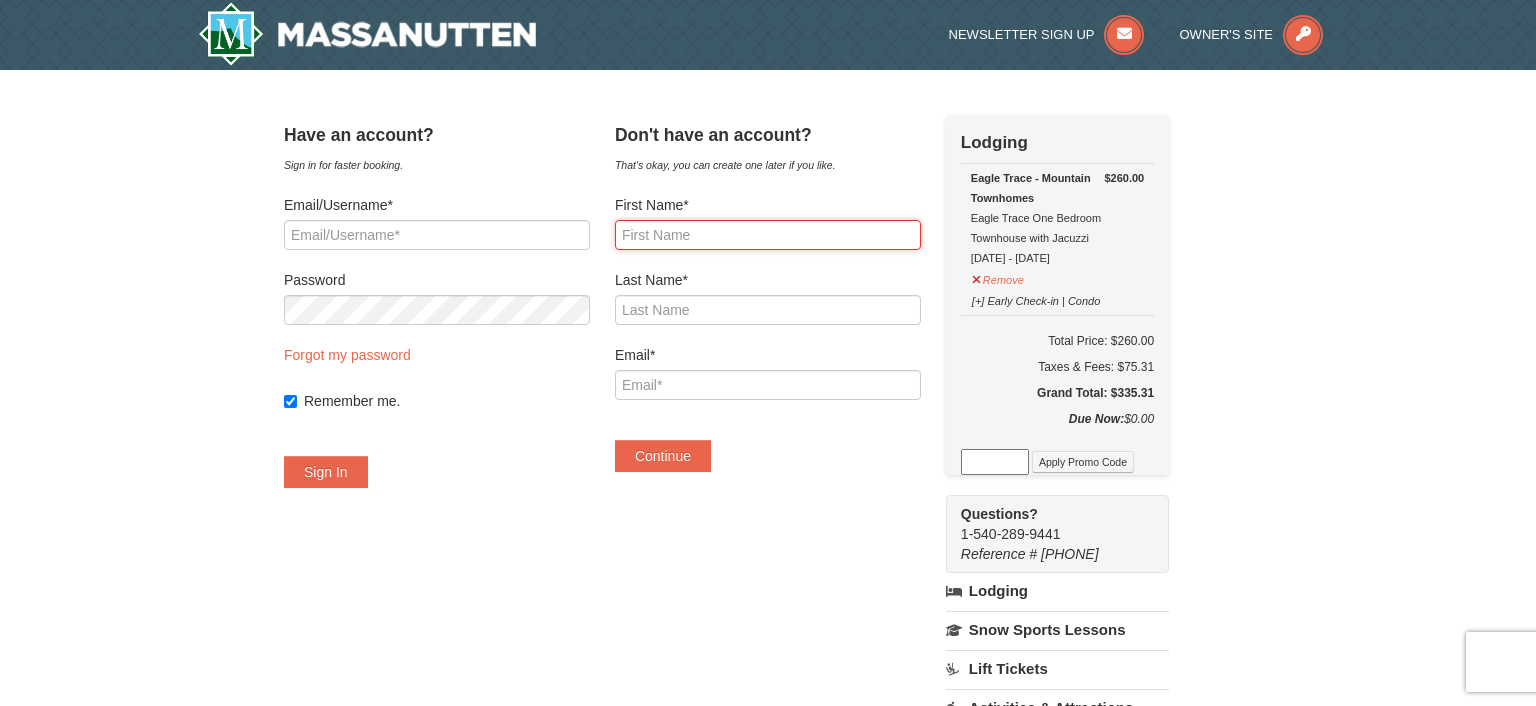 click on "First Name*" at bounding box center [768, 235] 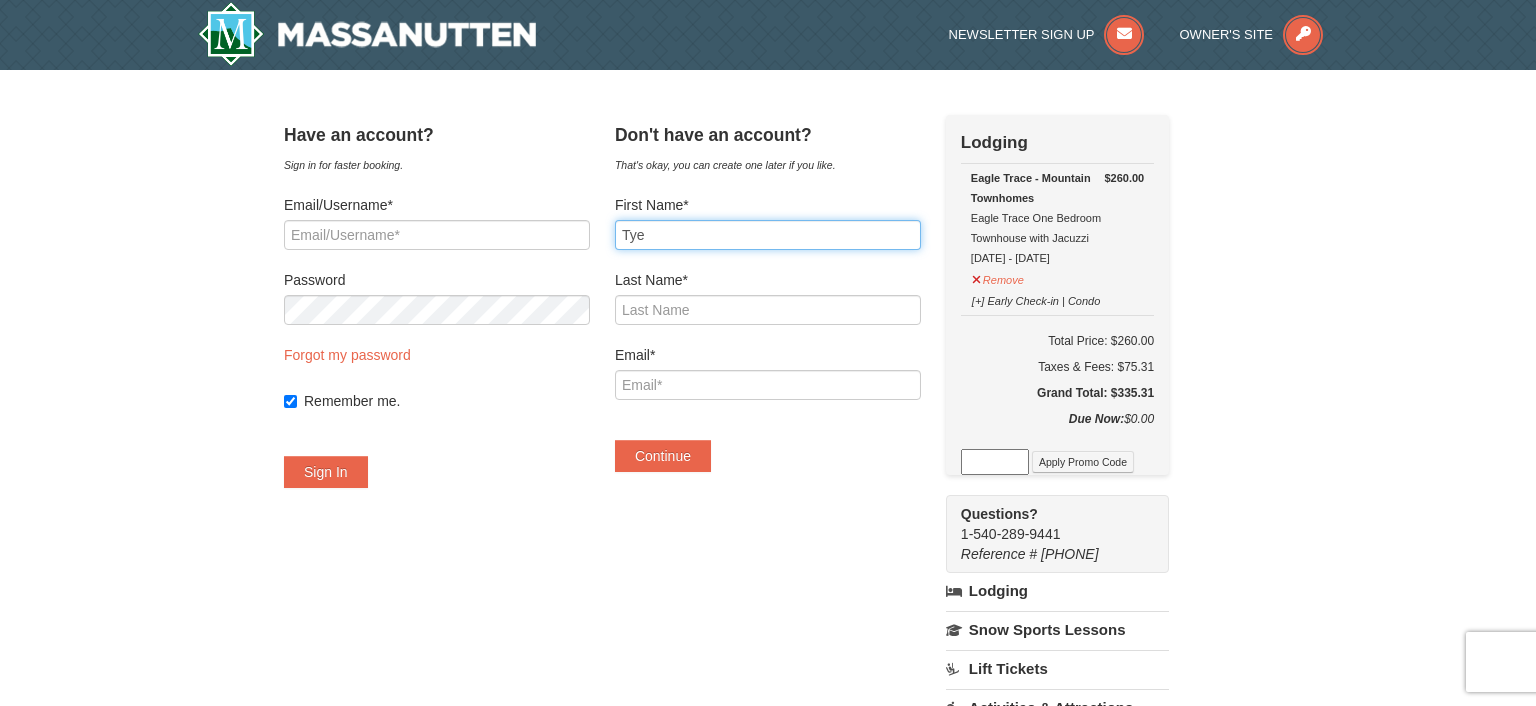 type on "Tye" 